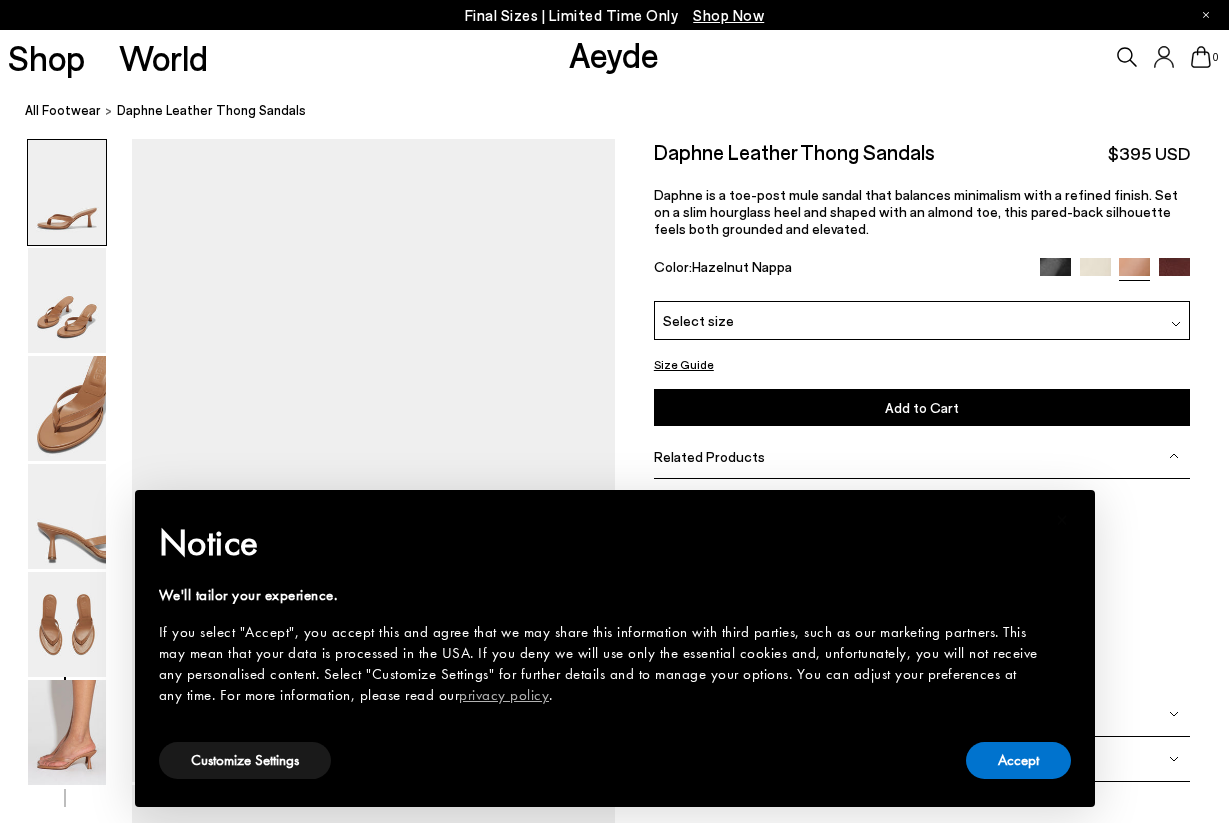 scroll, scrollTop: 0, scrollLeft: 0, axis: both 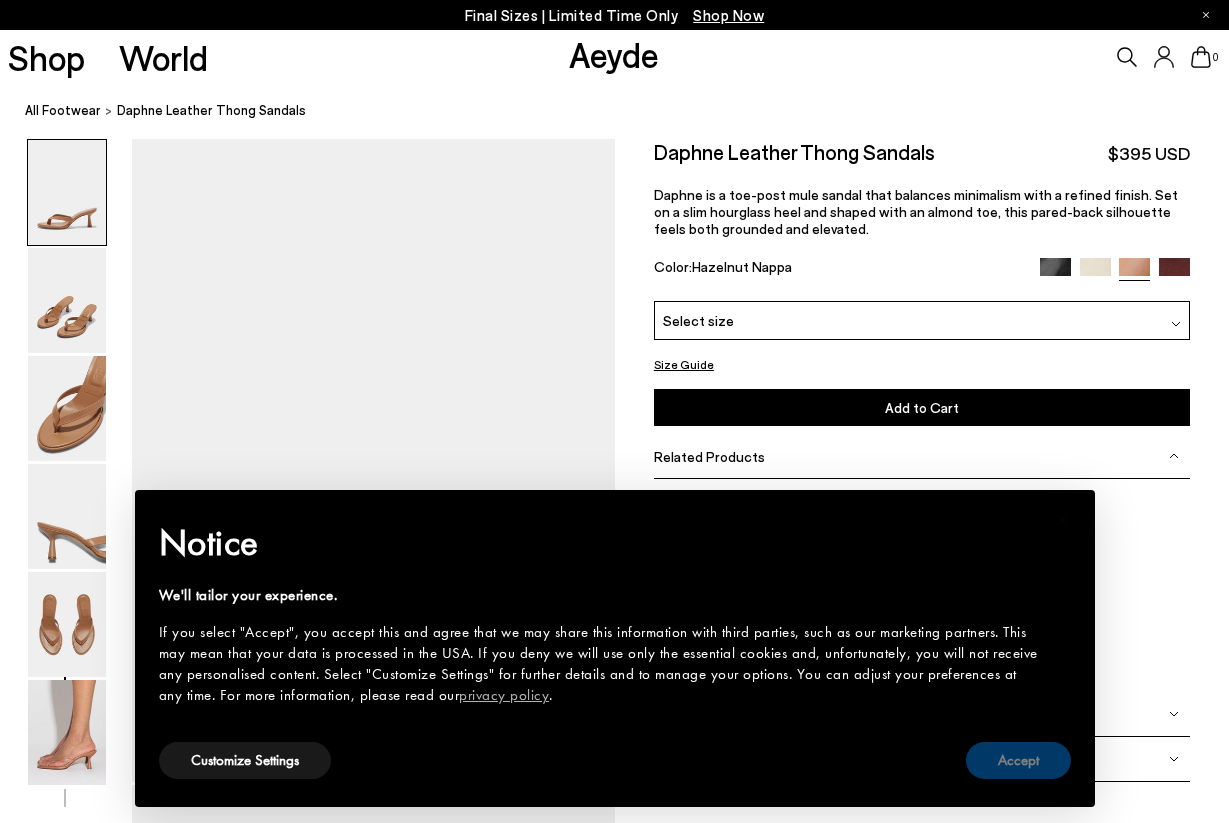 click on "Accept" at bounding box center [1018, 760] 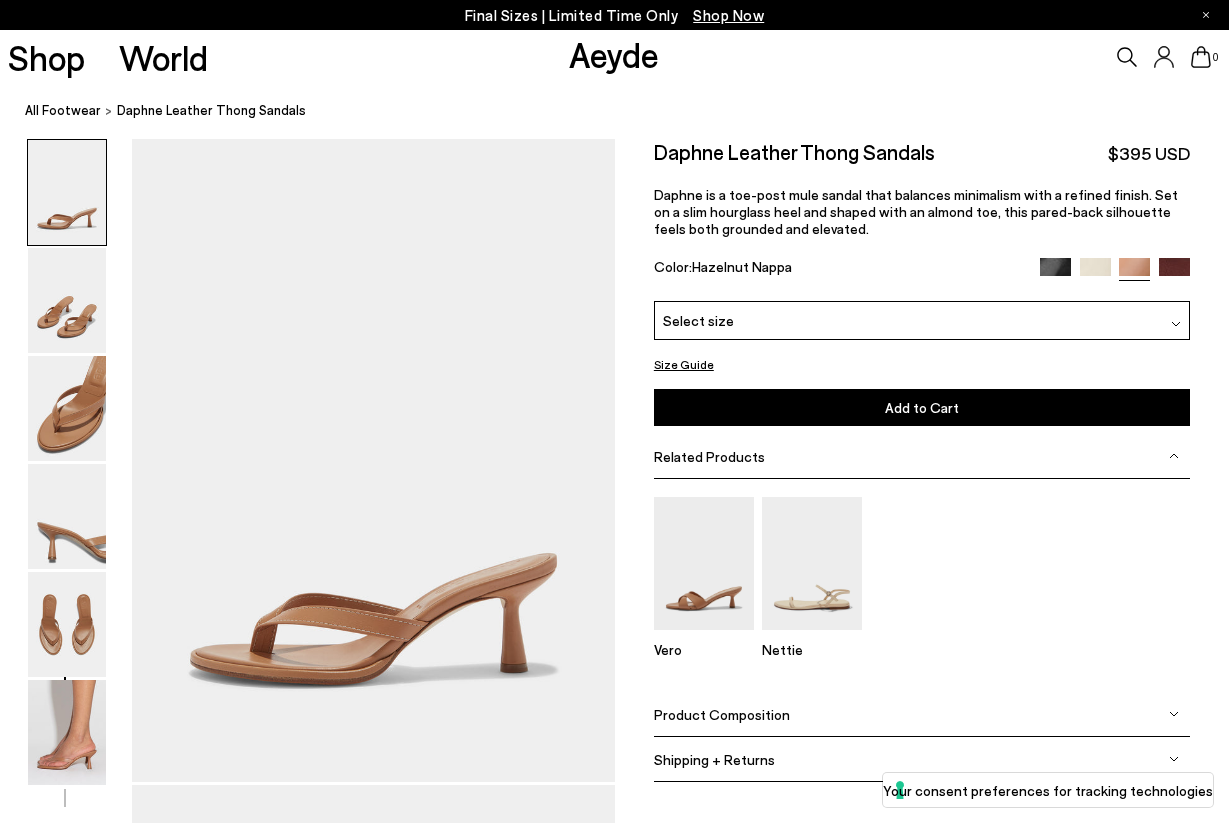 click on "Select size" at bounding box center [922, 320] 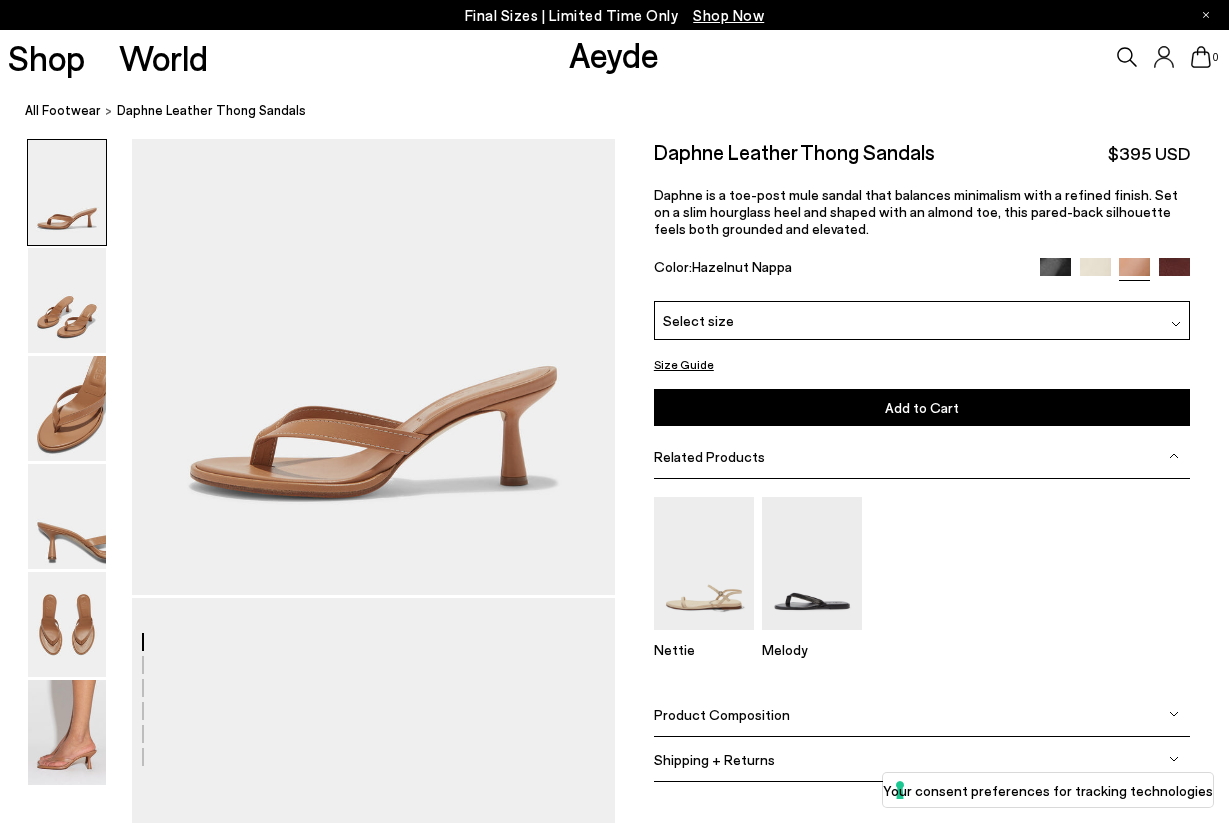 scroll, scrollTop: 192, scrollLeft: 0, axis: vertical 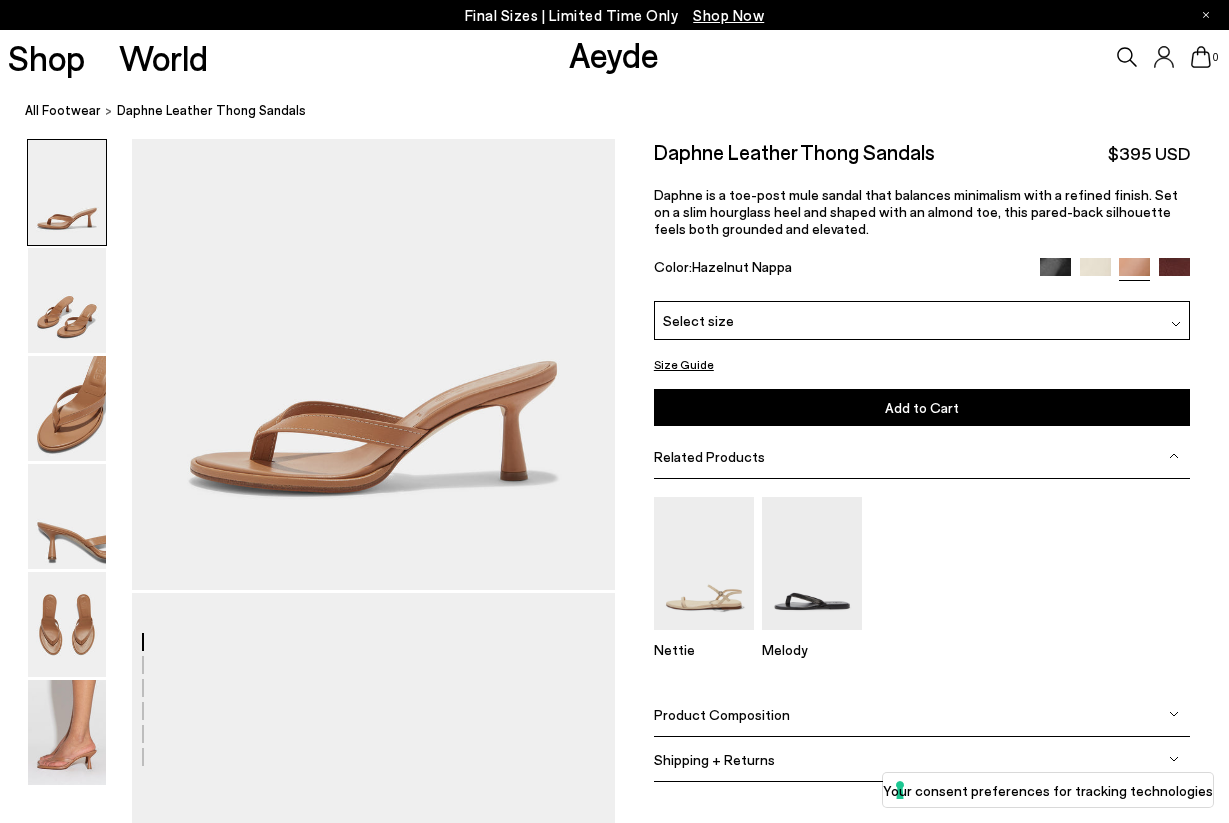 click on "Select size" at bounding box center (922, 320) 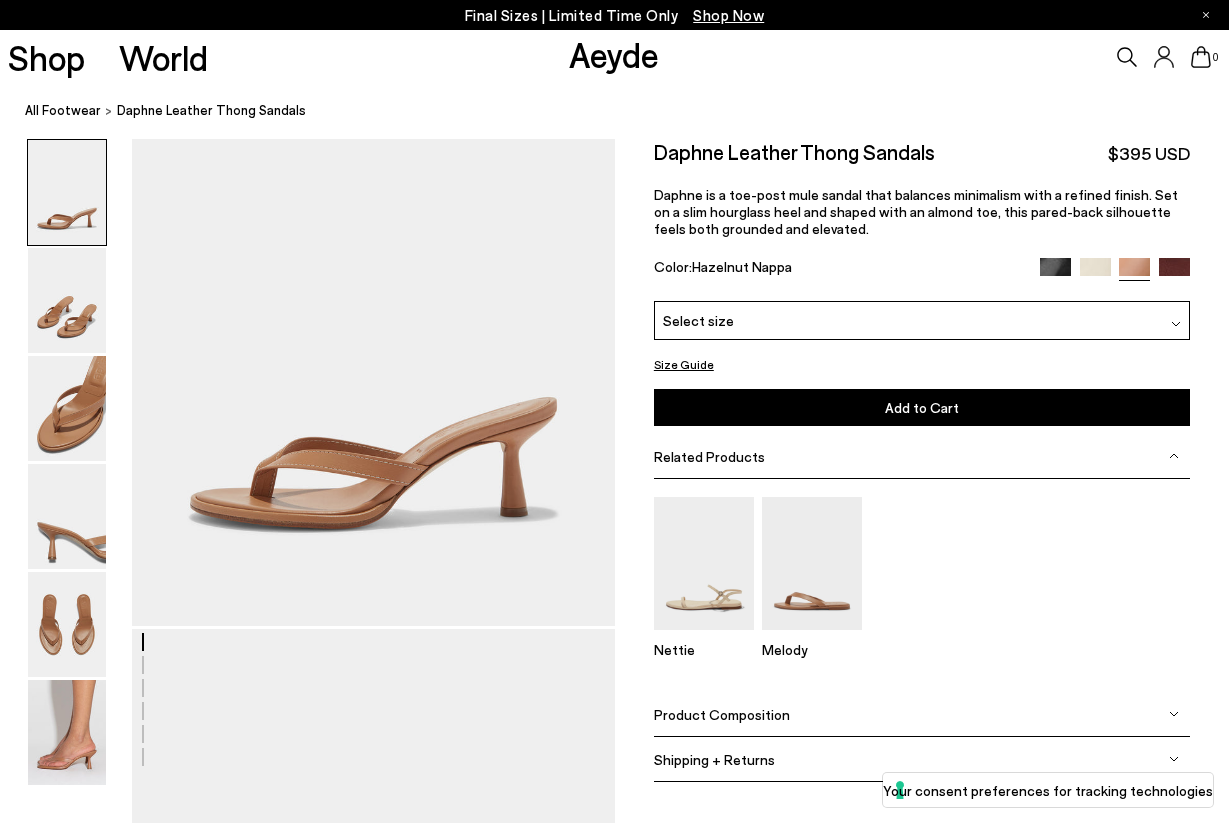 scroll, scrollTop: 156, scrollLeft: 0, axis: vertical 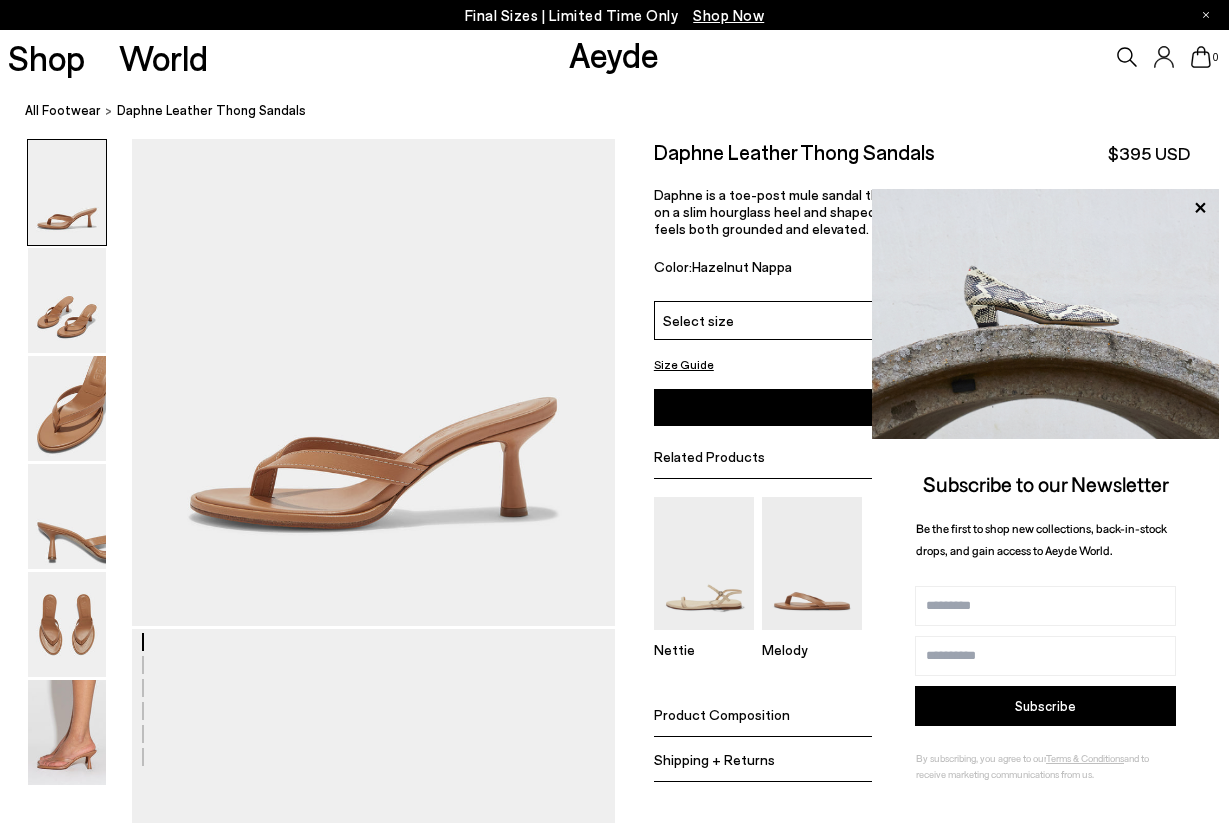 click on "Select size" at bounding box center (922, 320) 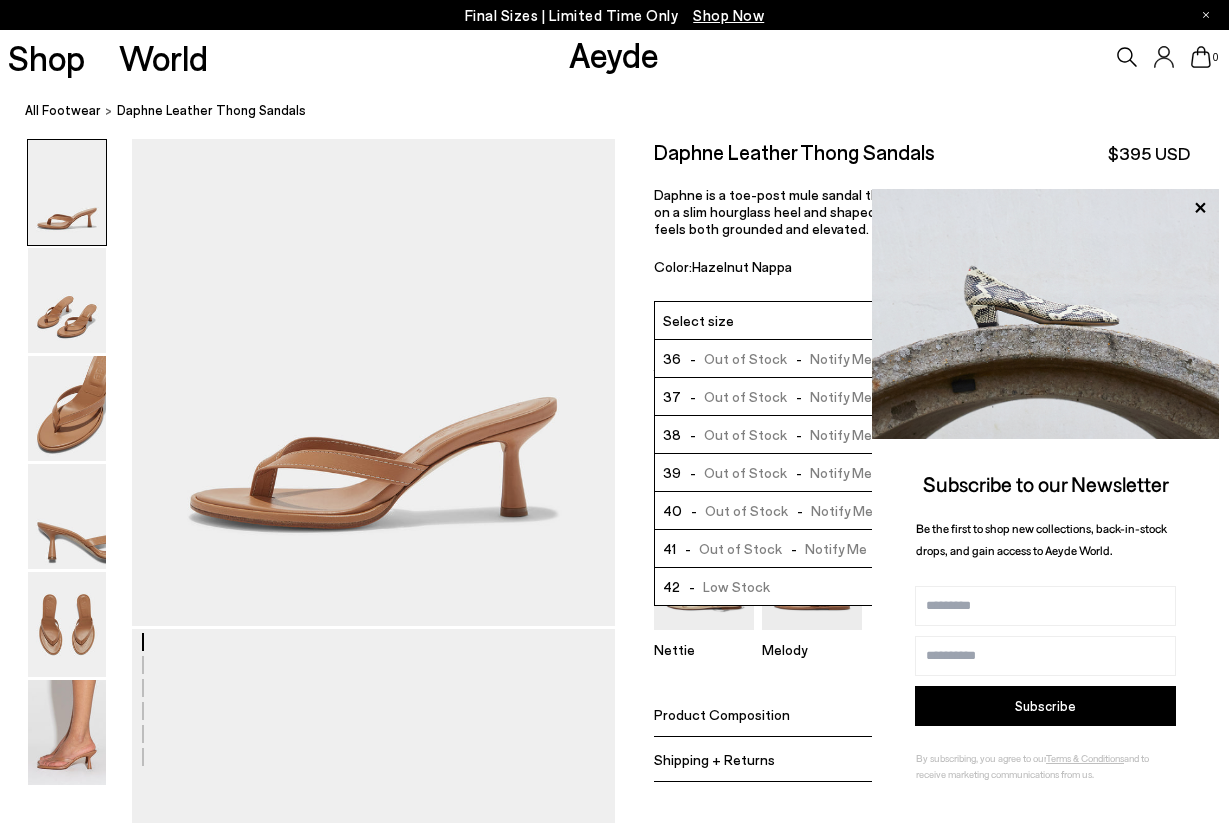click on "Select size" at bounding box center [922, 320] 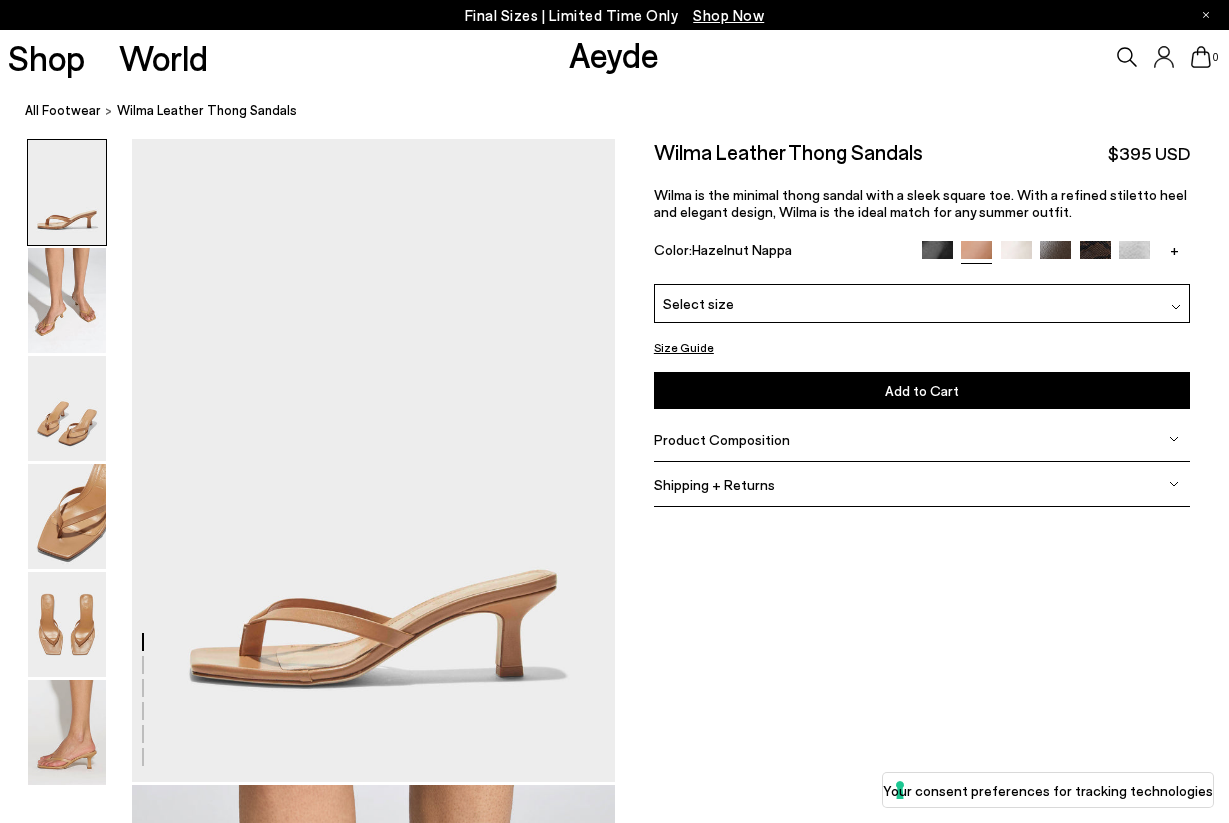 scroll, scrollTop: 0, scrollLeft: 0, axis: both 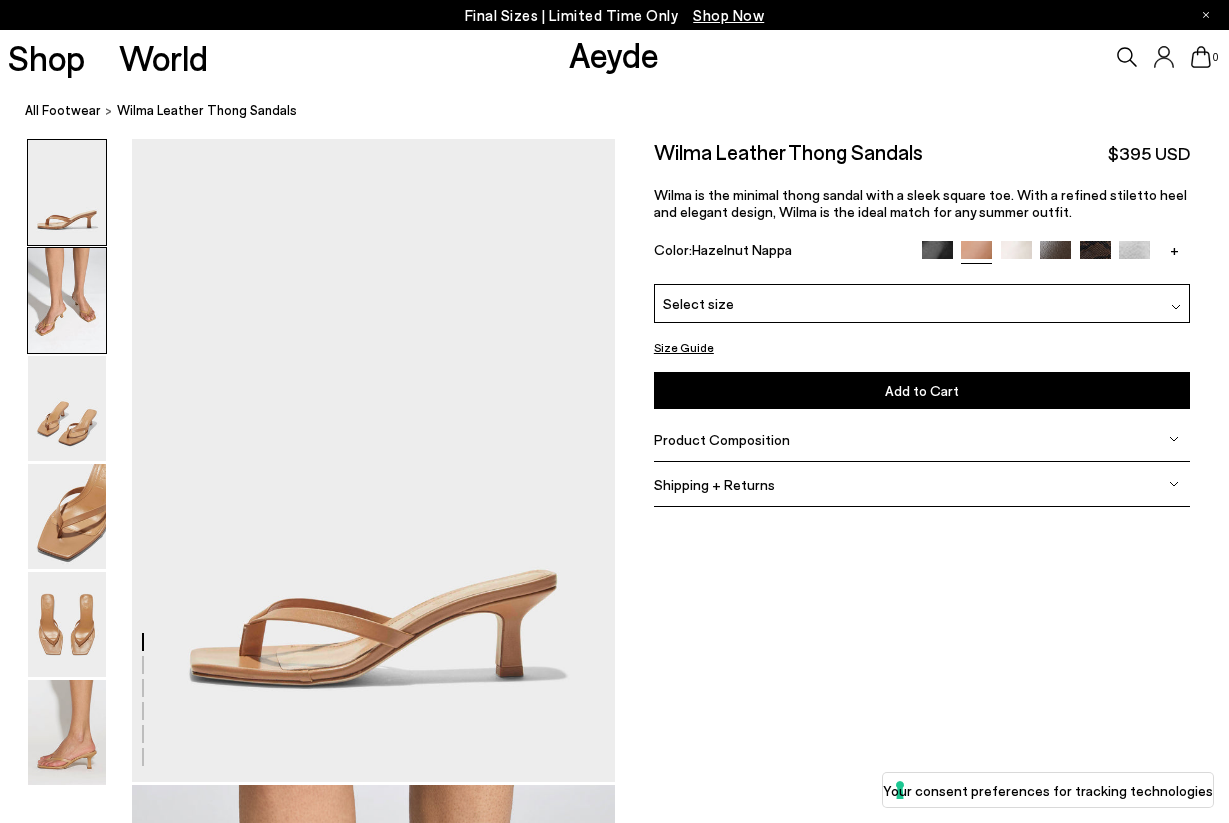 click at bounding box center (67, 300) 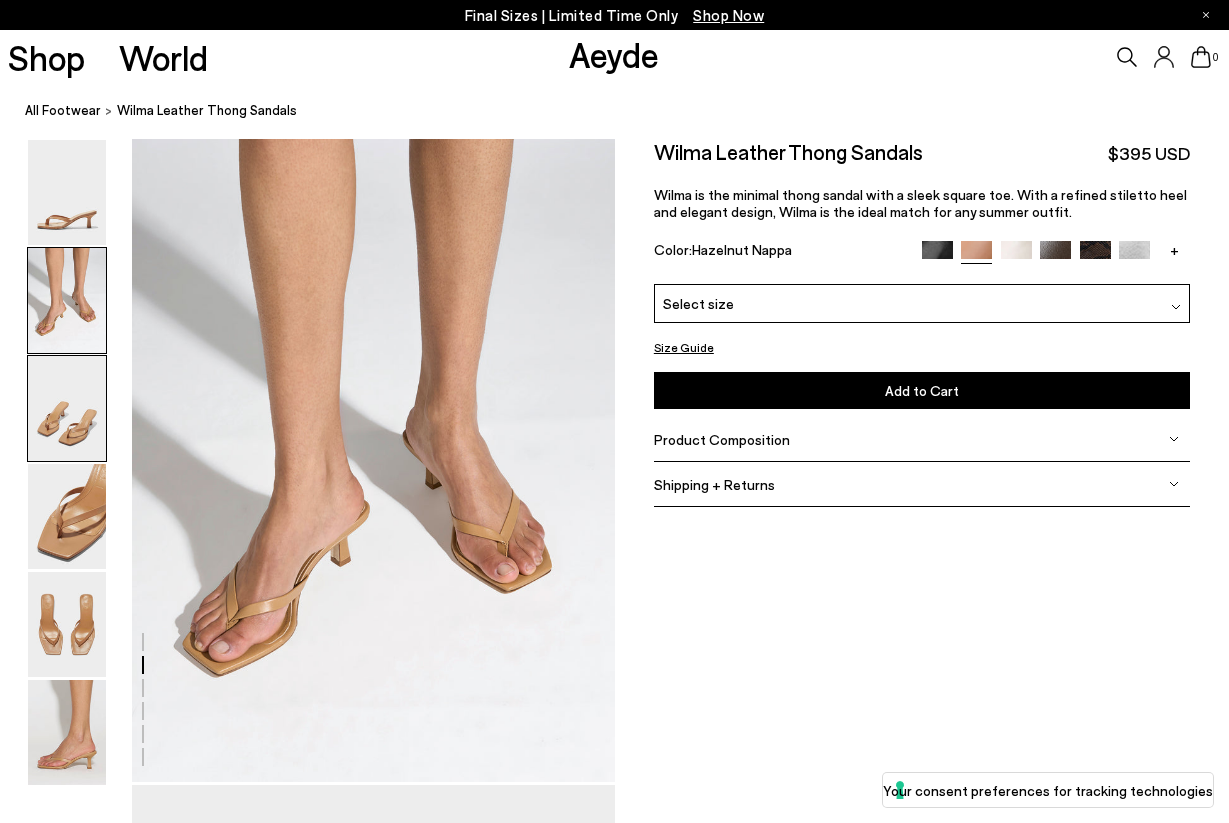 click at bounding box center (67, 408) 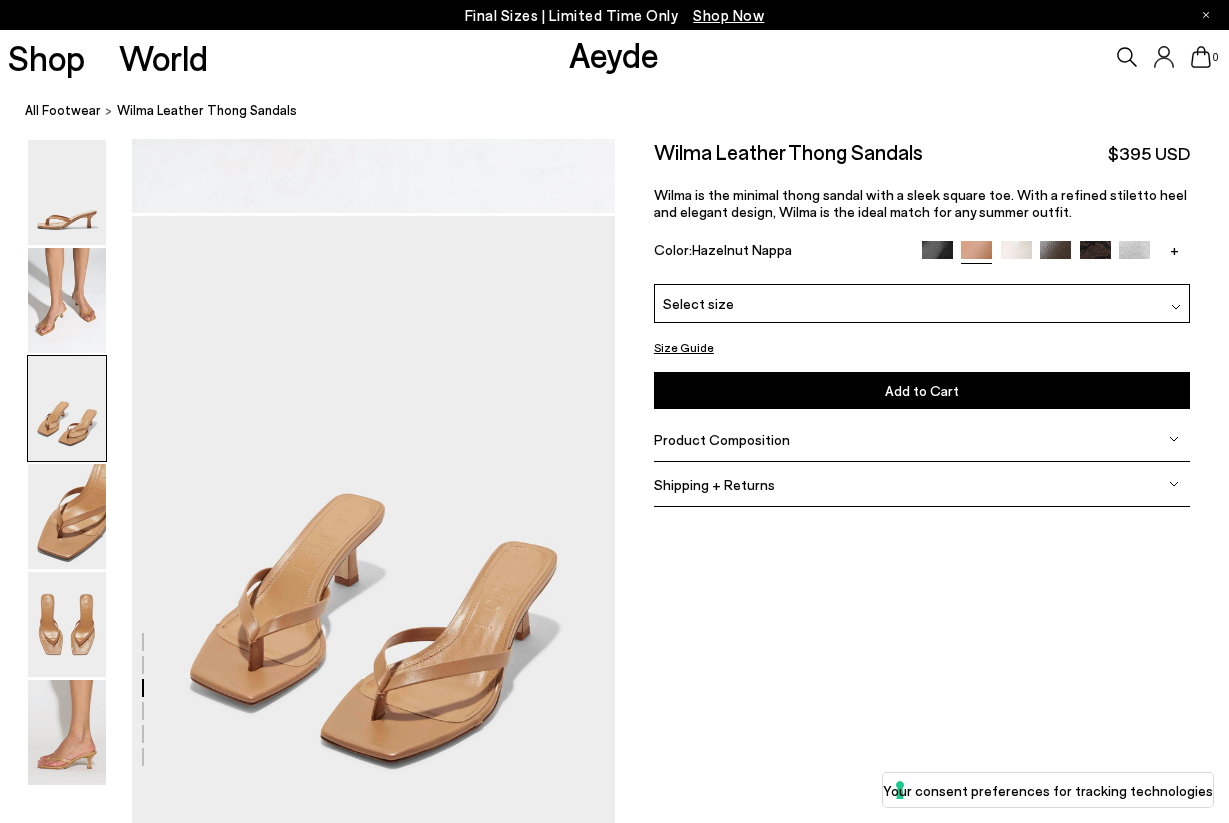 scroll, scrollTop: 1293, scrollLeft: 0, axis: vertical 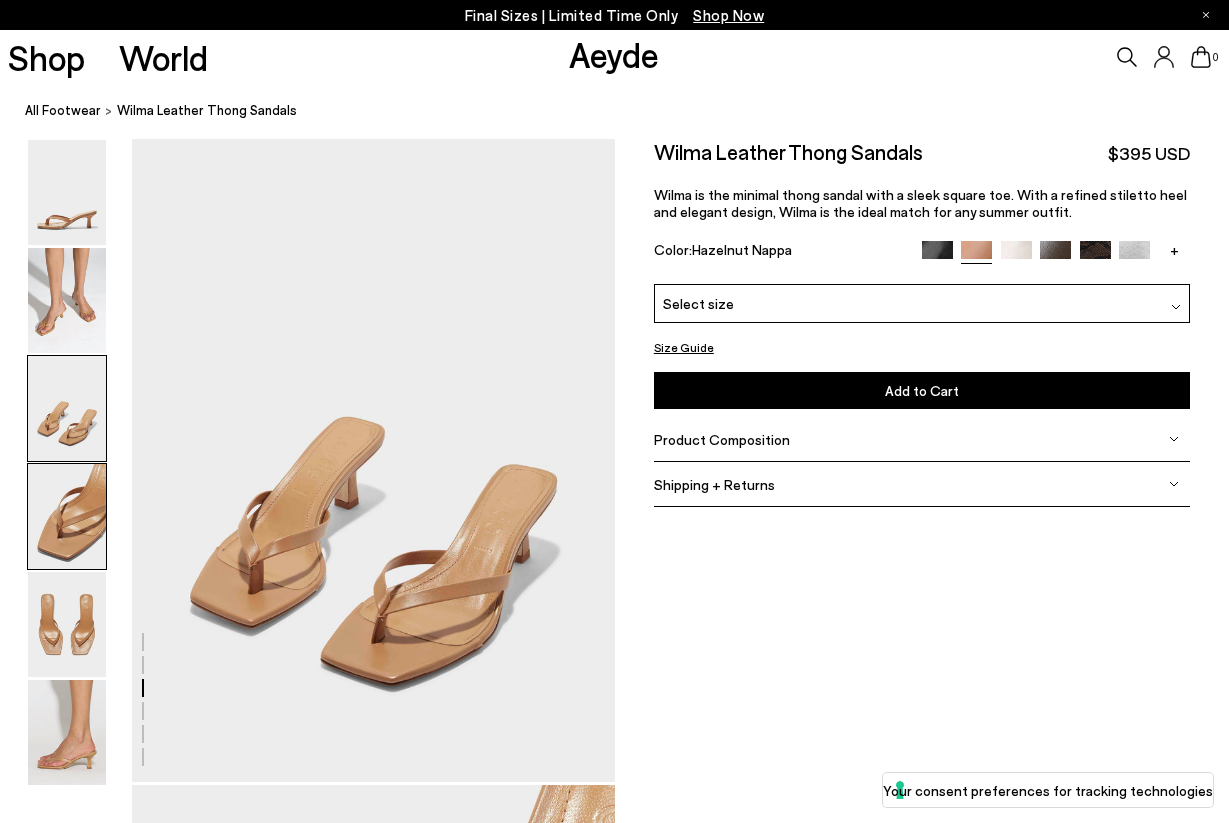 click at bounding box center [67, 516] 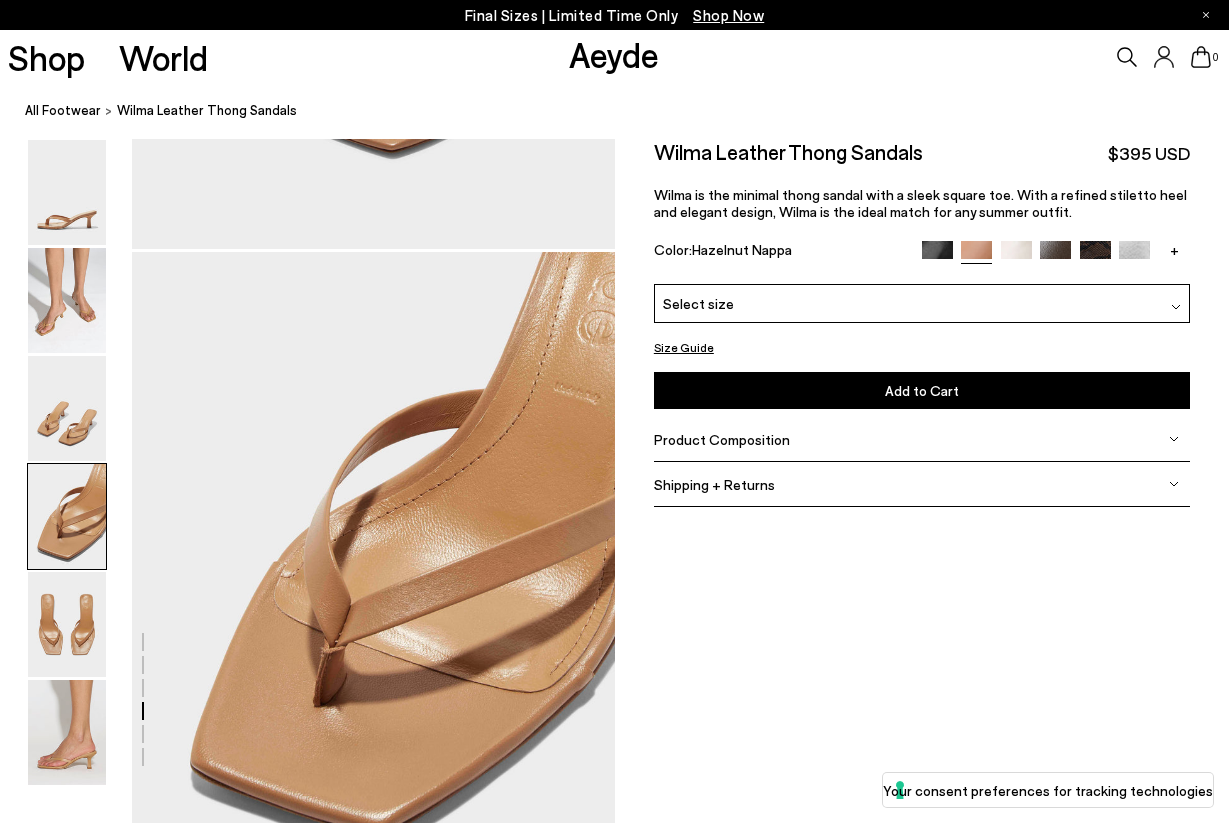 scroll, scrollTop: 1940, scrollLeft: 0, axis: vertical 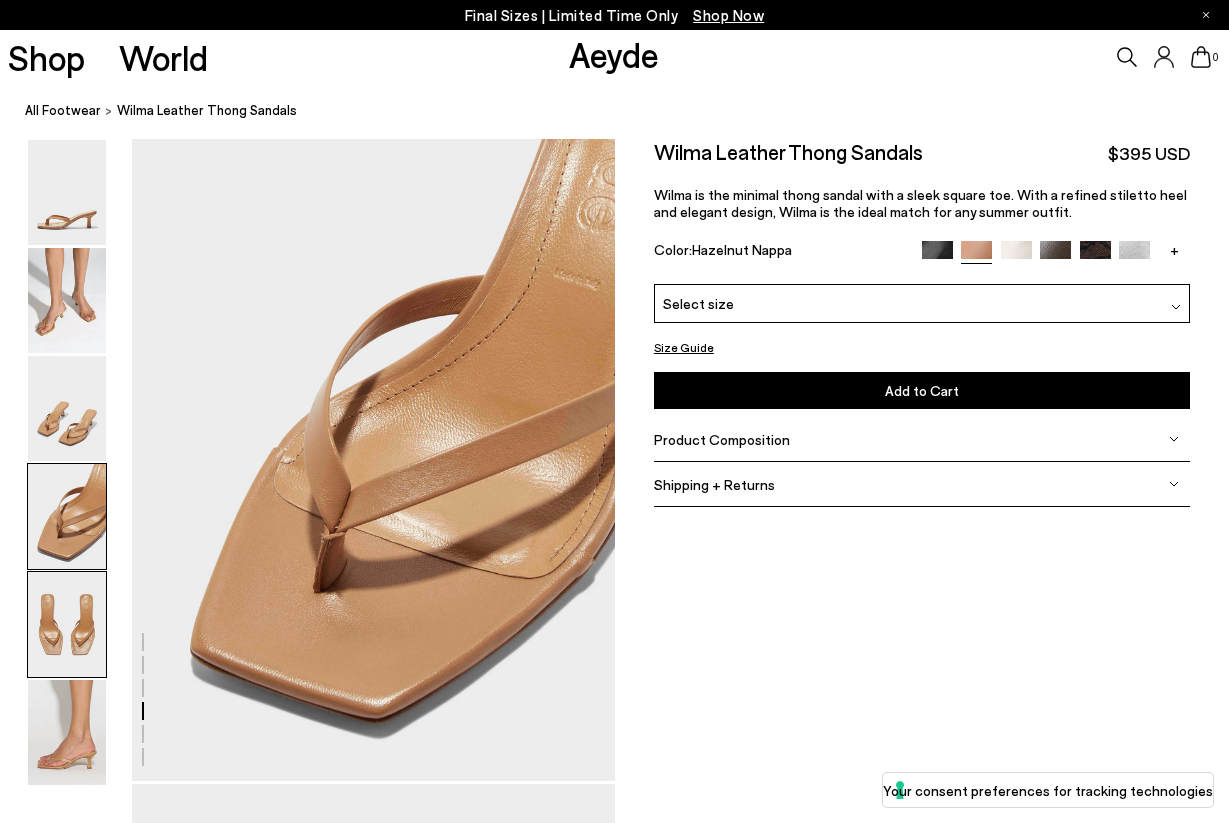click at bounding box center [67, 624] 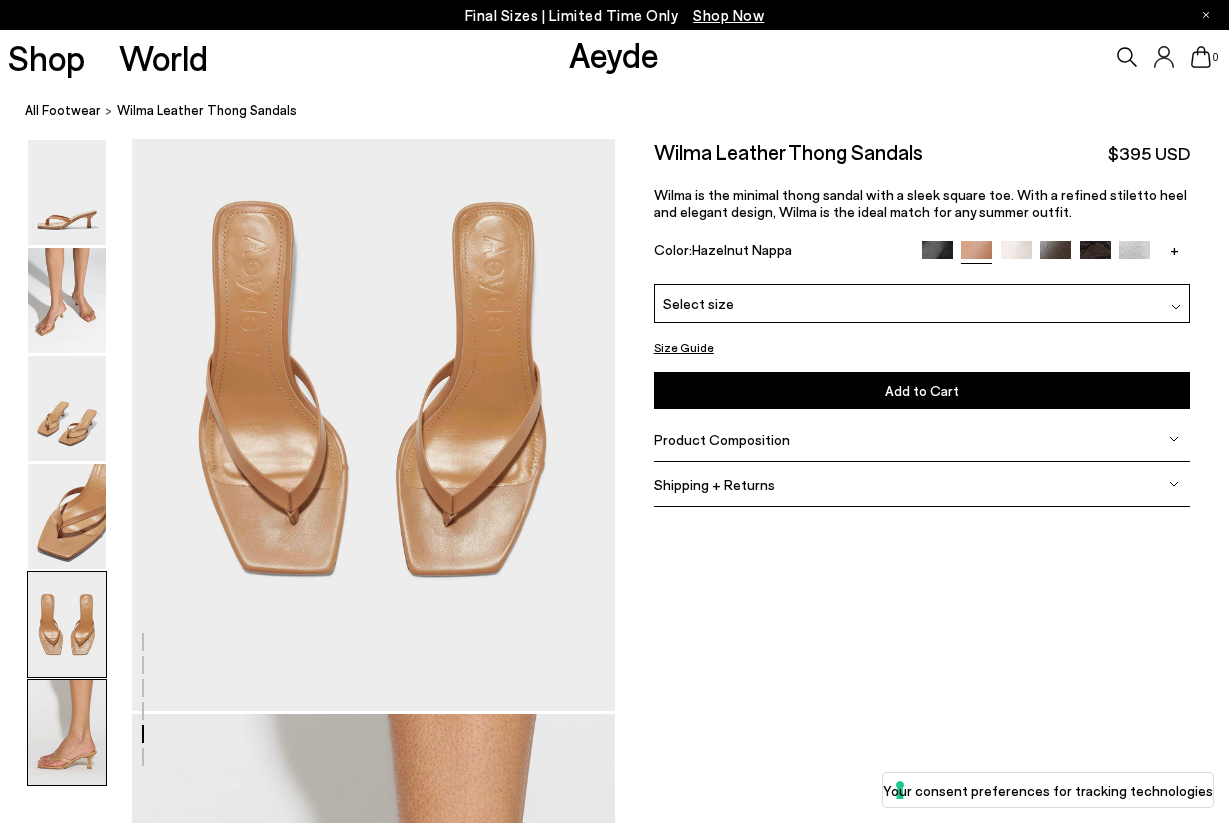 click at bounding box center [67, 732] 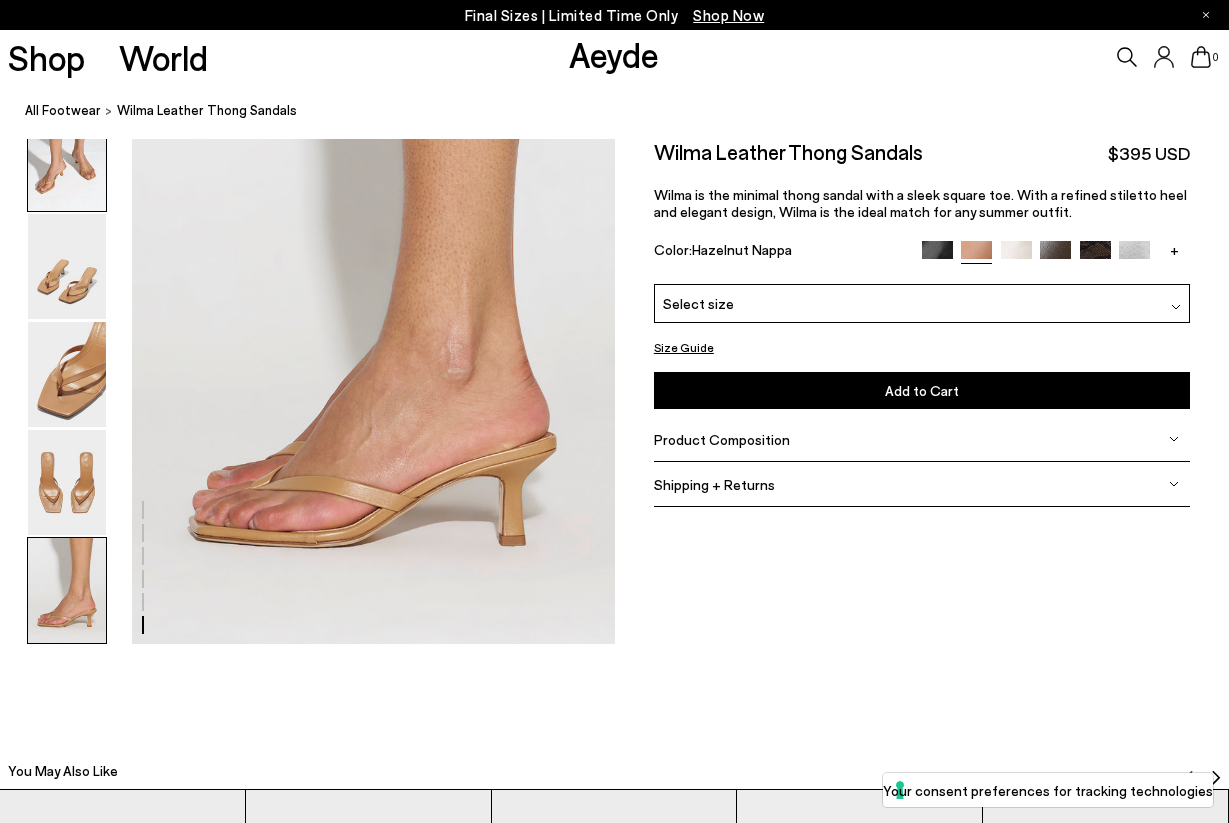 click at bounding box center [67, 158] 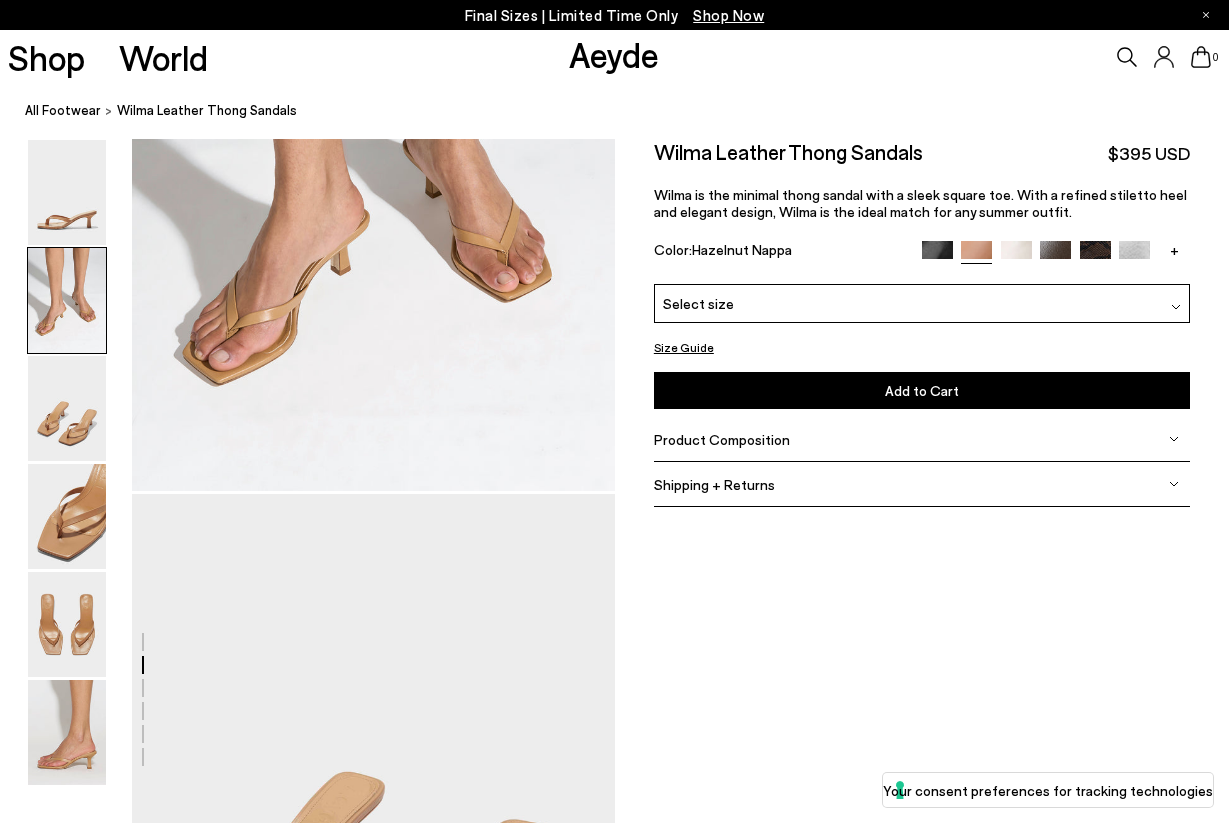 scroll, scrollTop: 647, scrollLeft: 0, axis: vertical 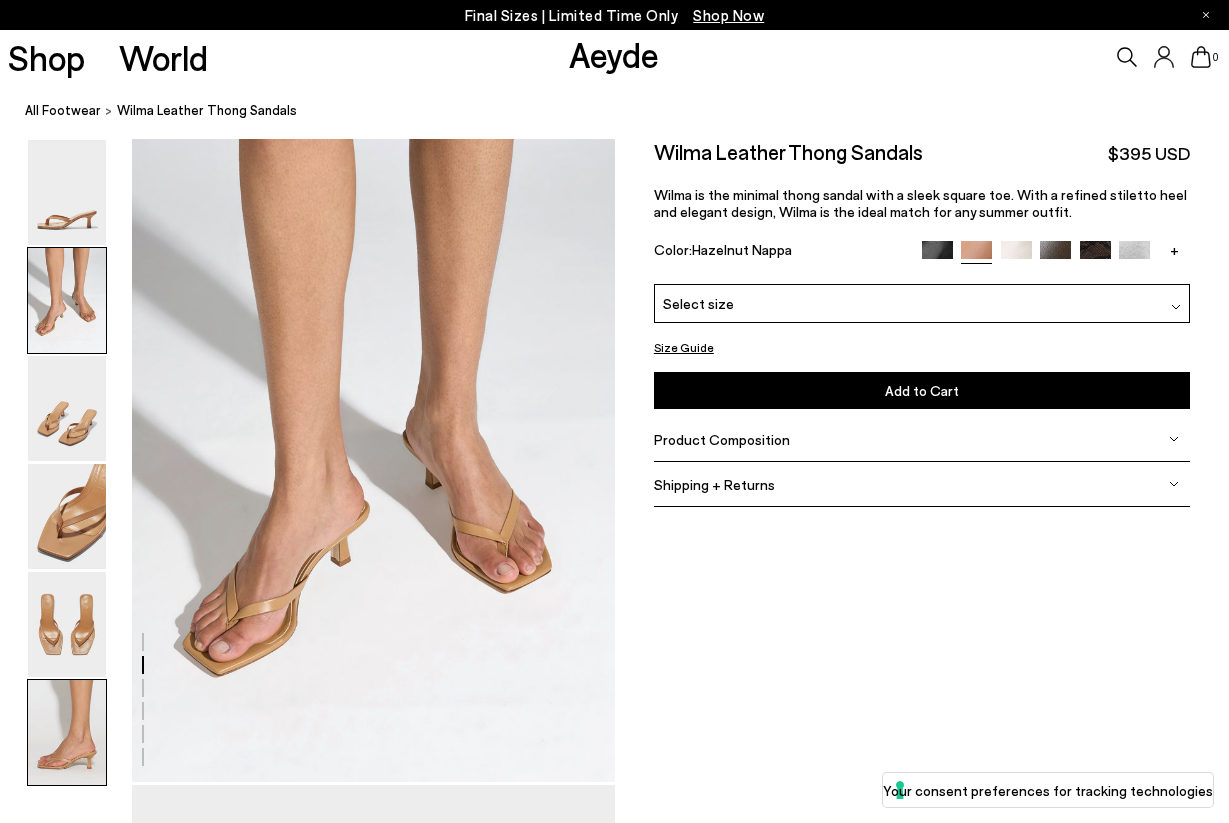 click at bounding box center (67, 732) 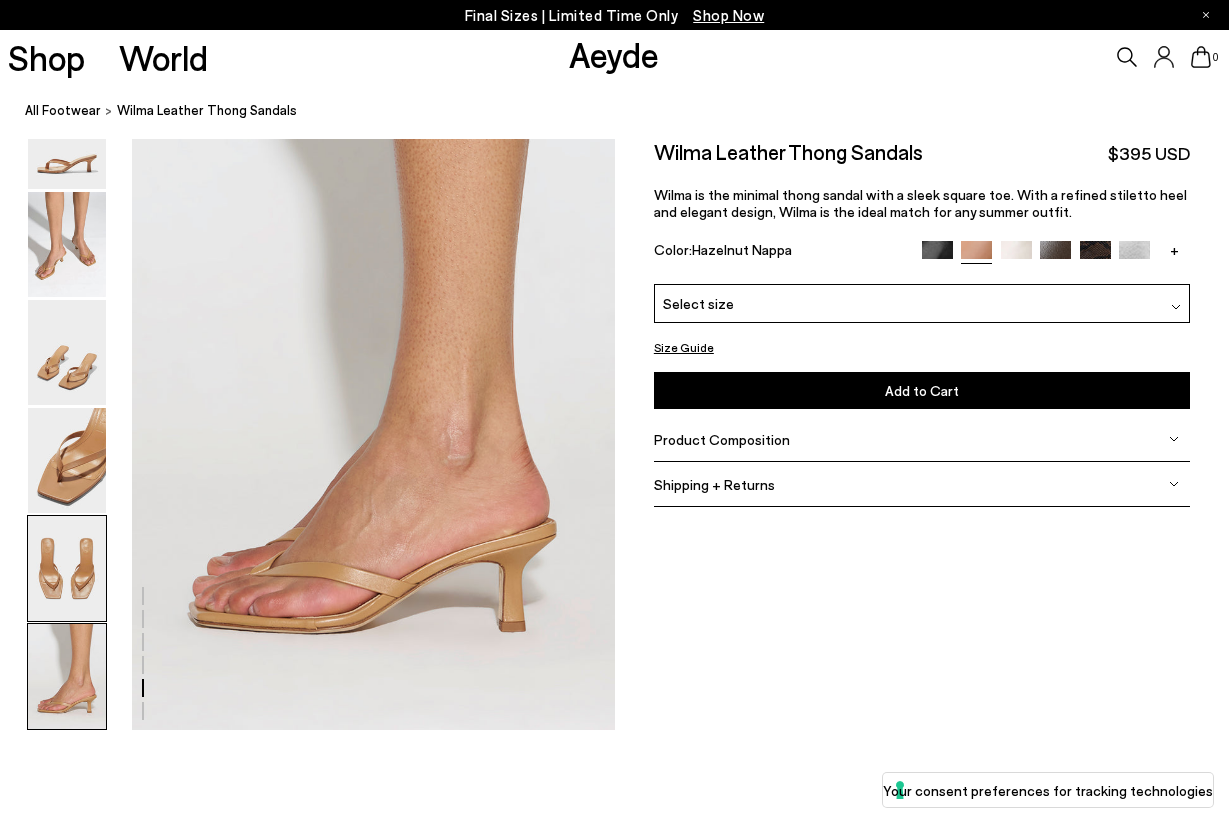 scroll, scrollTop: 3370, scrollLeft: 0, axis: vertical 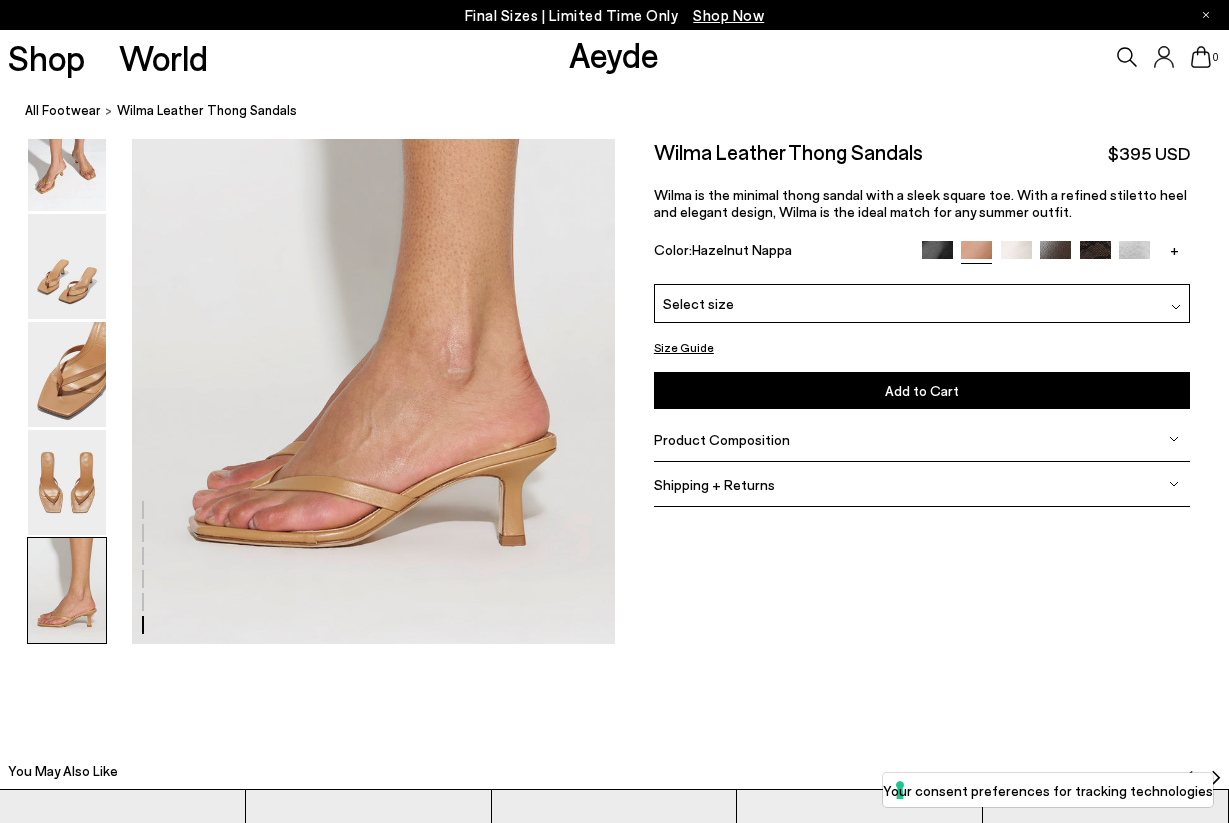 click 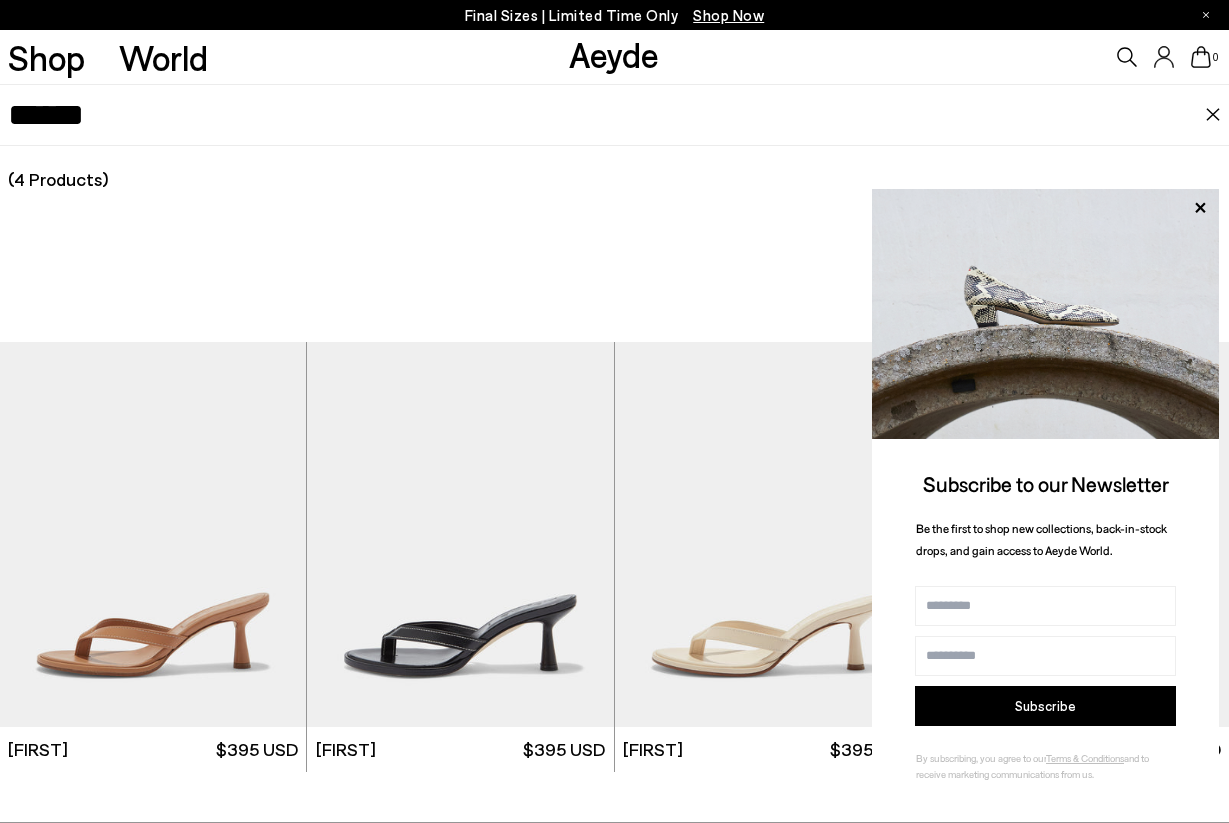 click at bounding box center [153, 534] 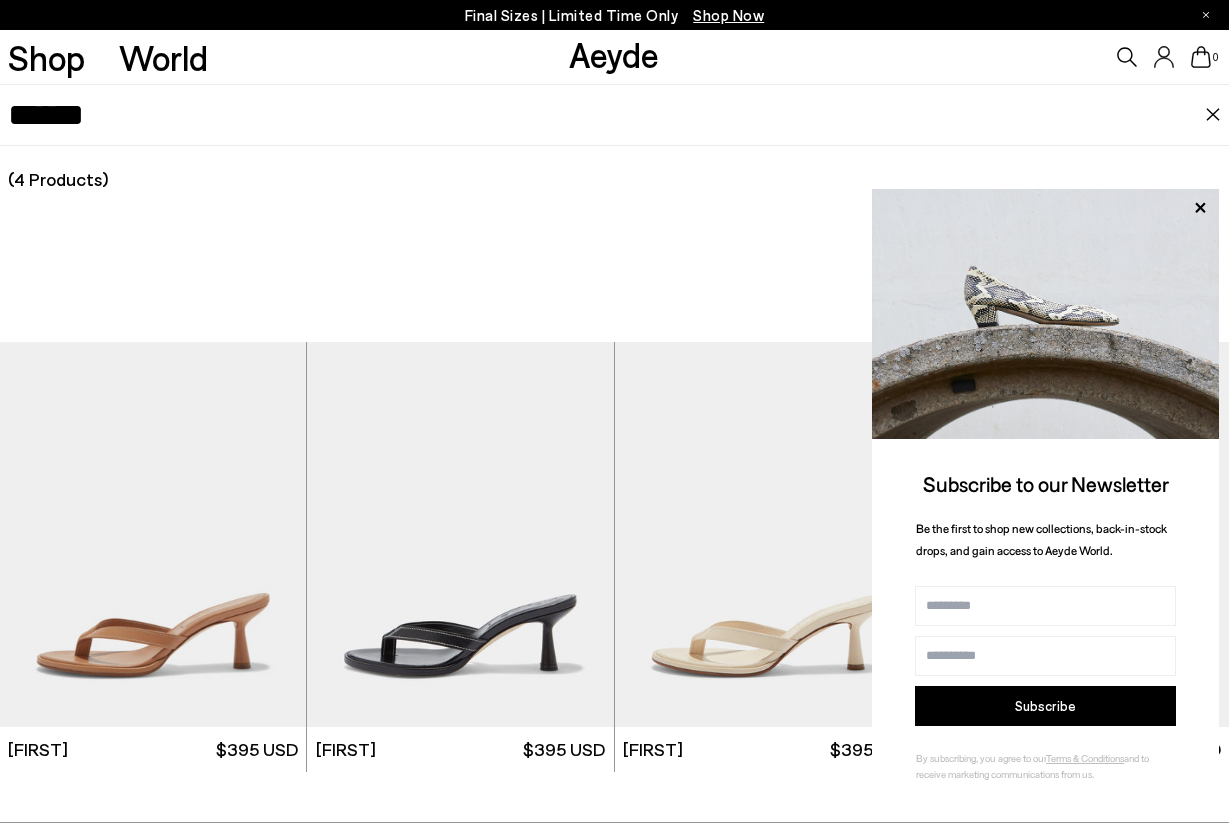 scroll, scrollTop: 2753, scrollLeft: 0, axis: vertical 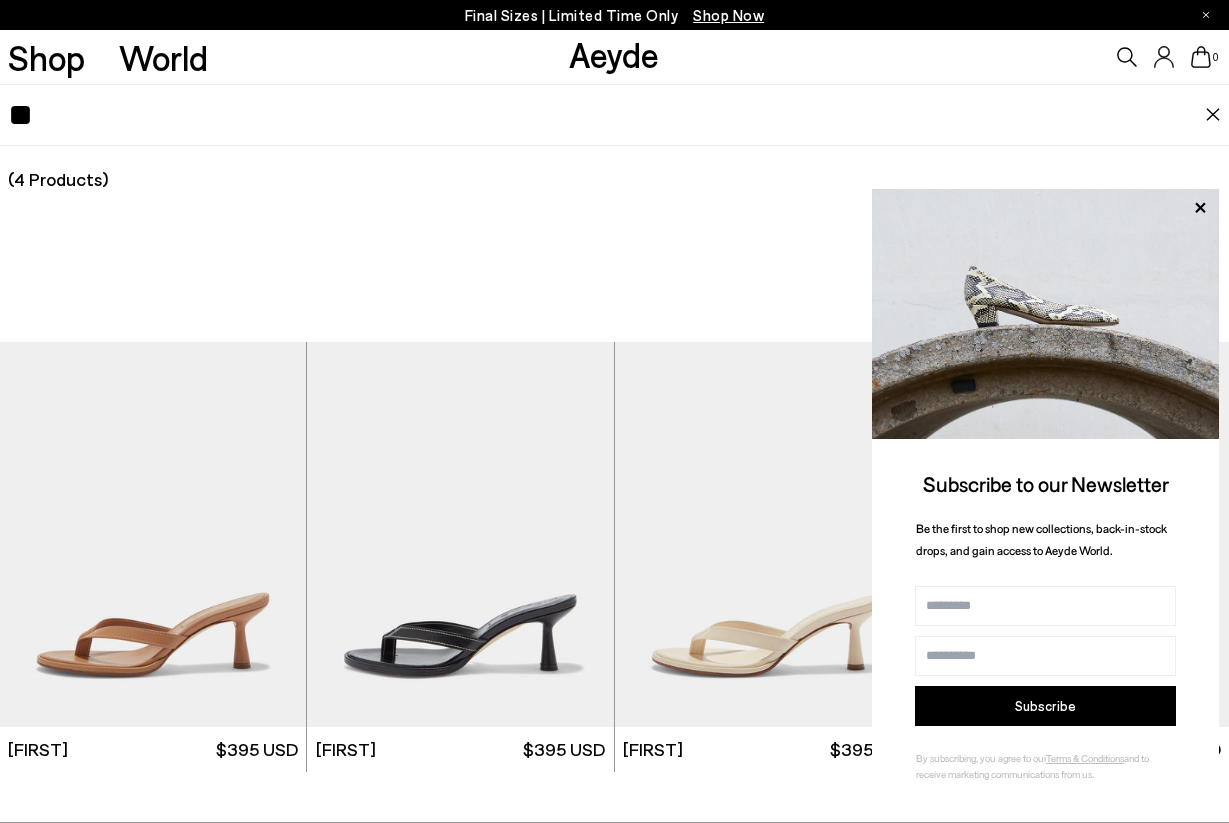 type on "*" 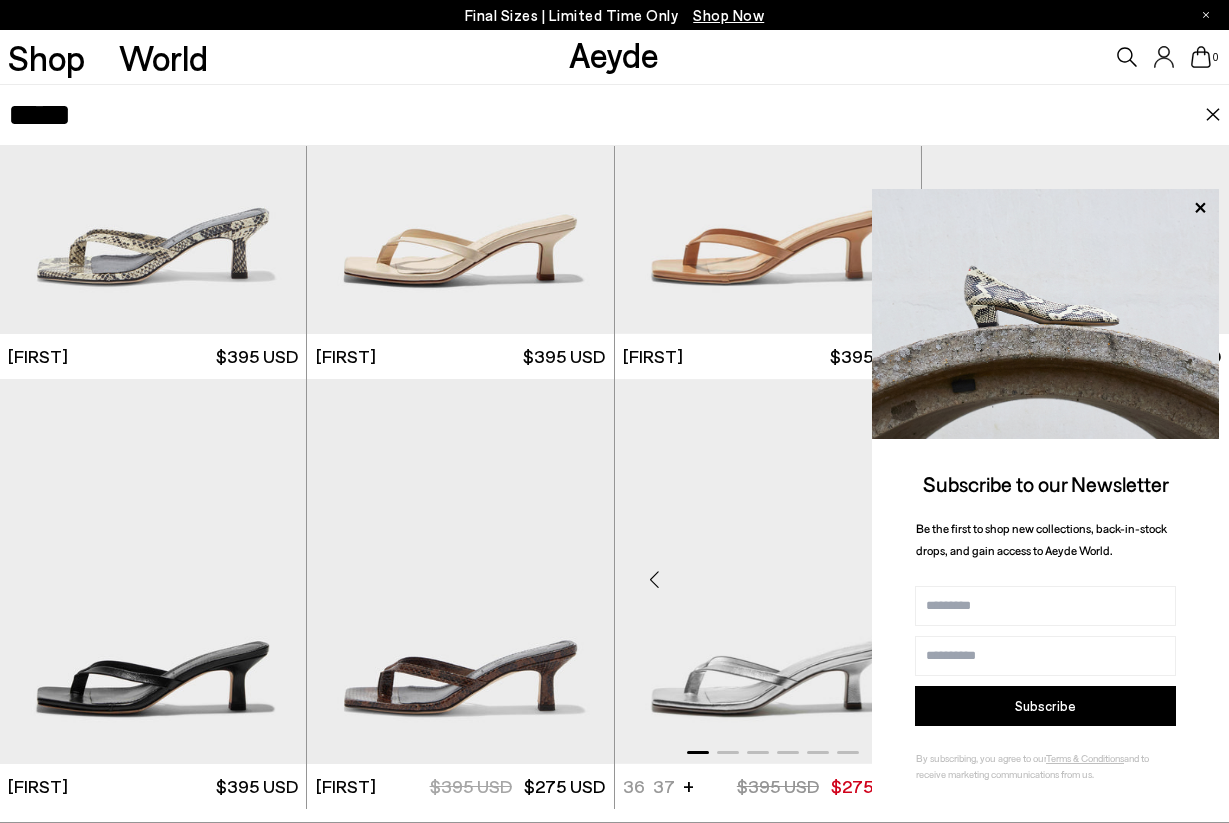 scroll, scrollTop: 259, scrollLeft: 0, axis: vertical 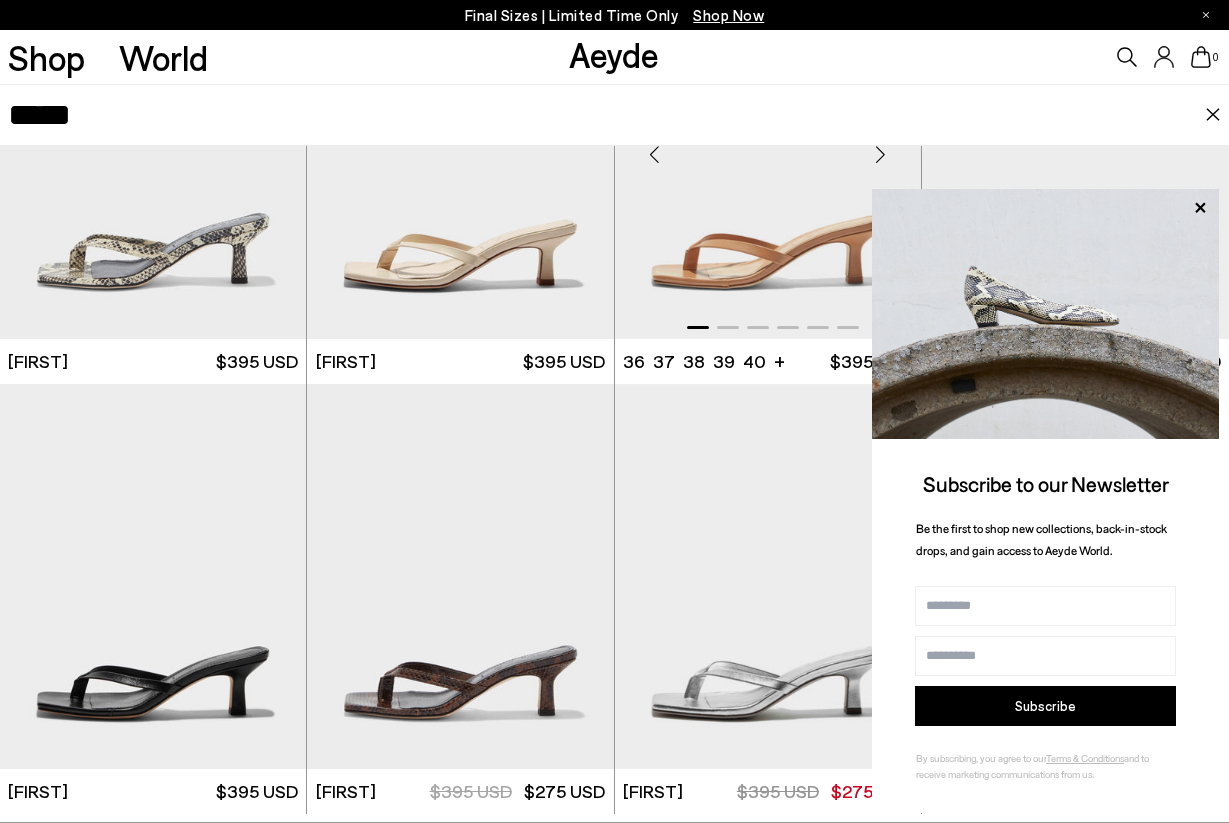 type on "*****" 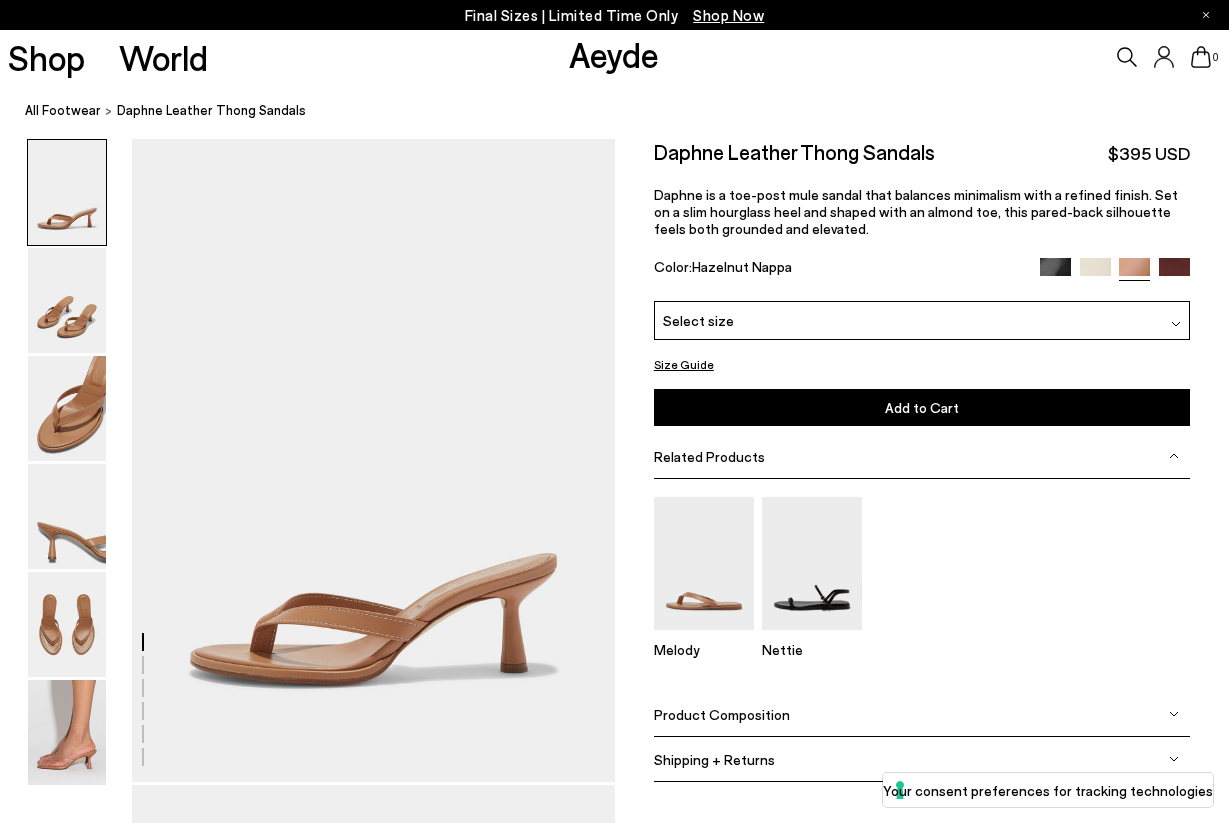 scroll, scrollTop: 0, scrollLeft: 0, axis: both 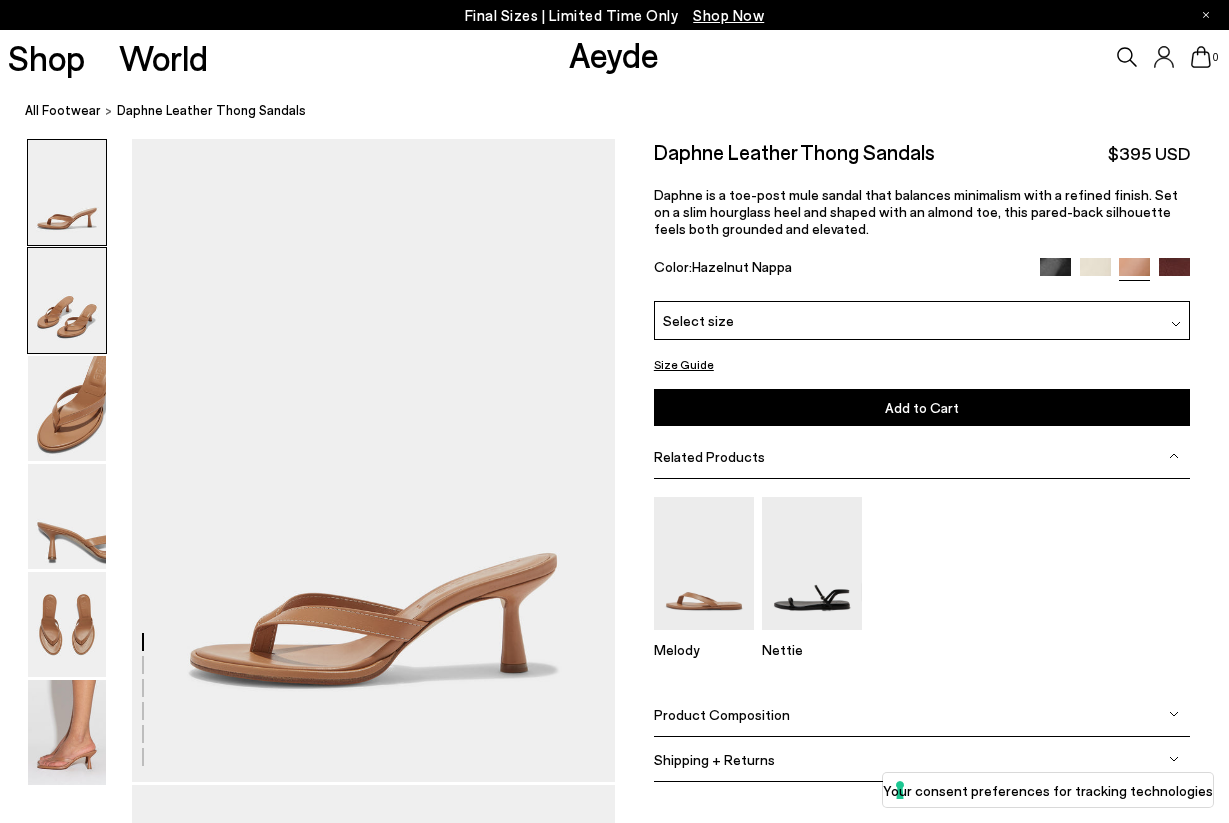click at bounding box center (67, 300) 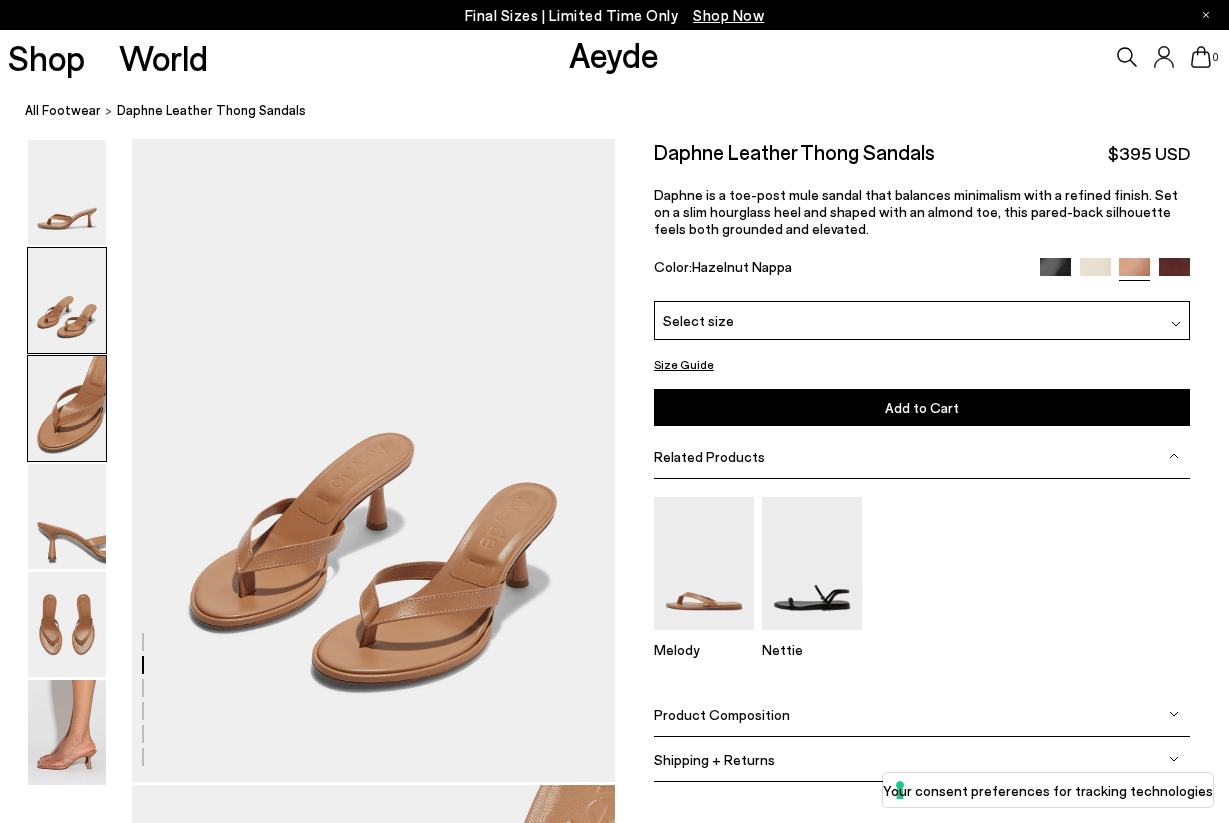 click at bounding box center [67, 408] 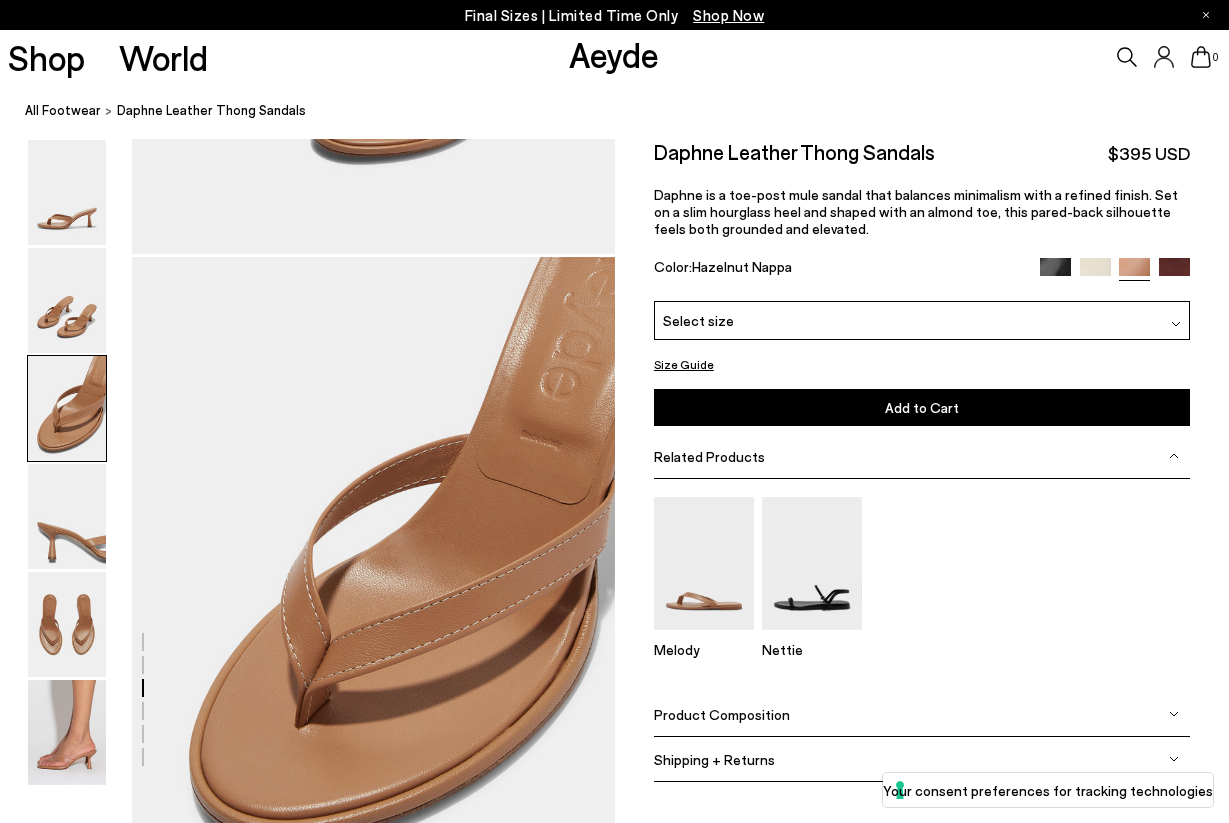scroll, scrollTop: 1293, scrollLeft: 0, axis: vertical 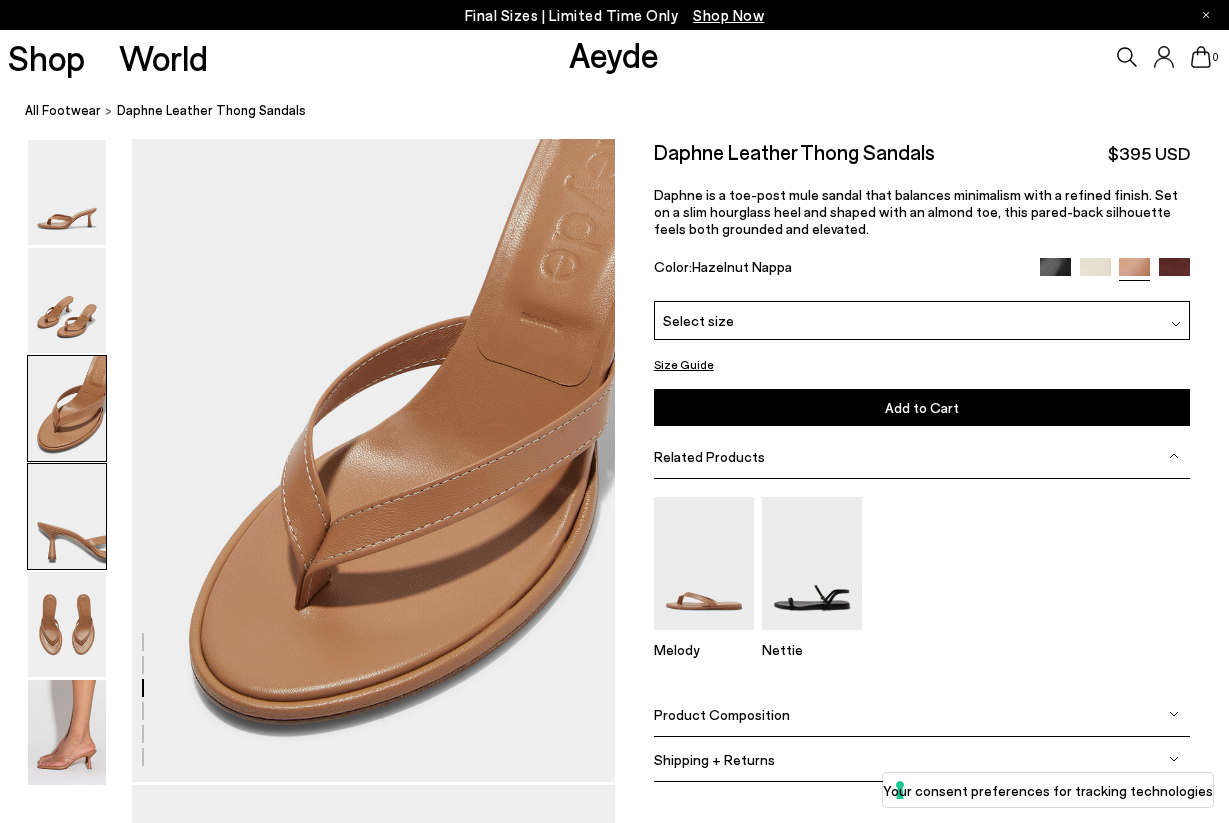 click at bounding box center [67, 516] 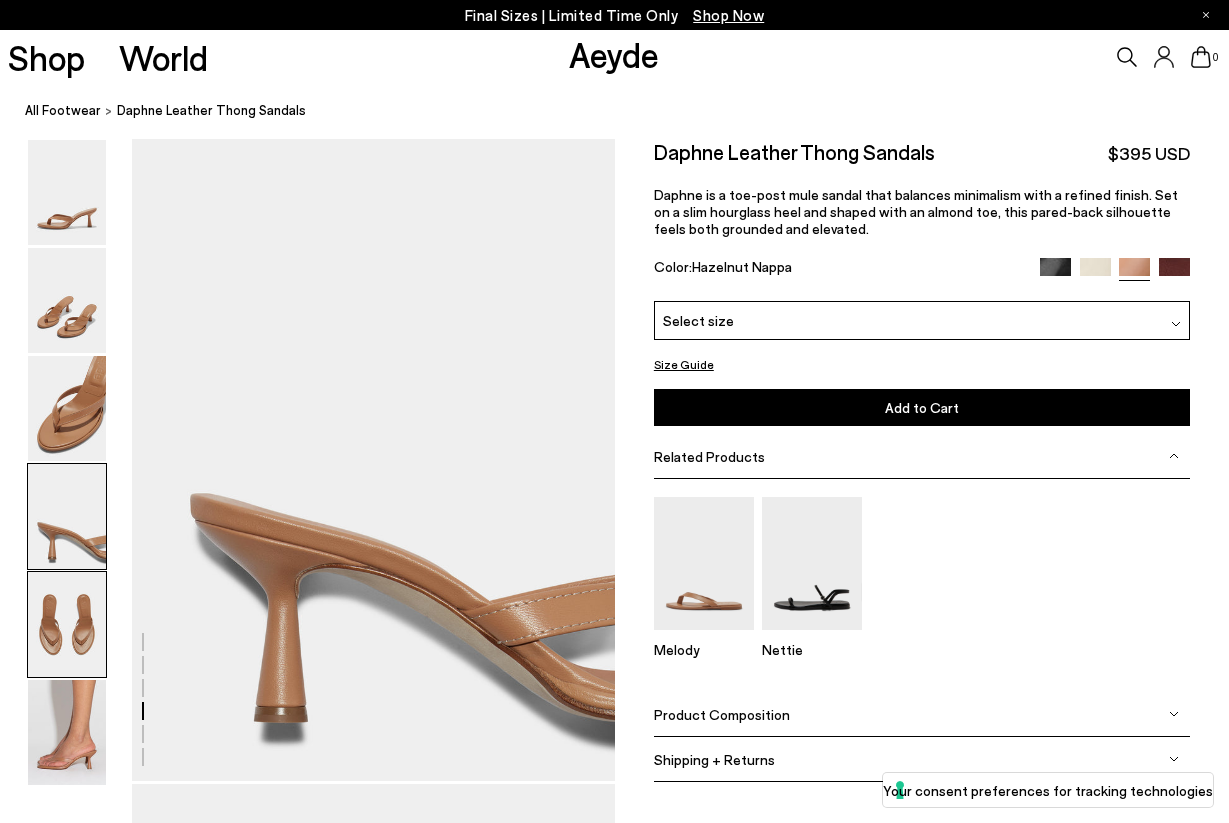 click at bounding box center (67, 624) 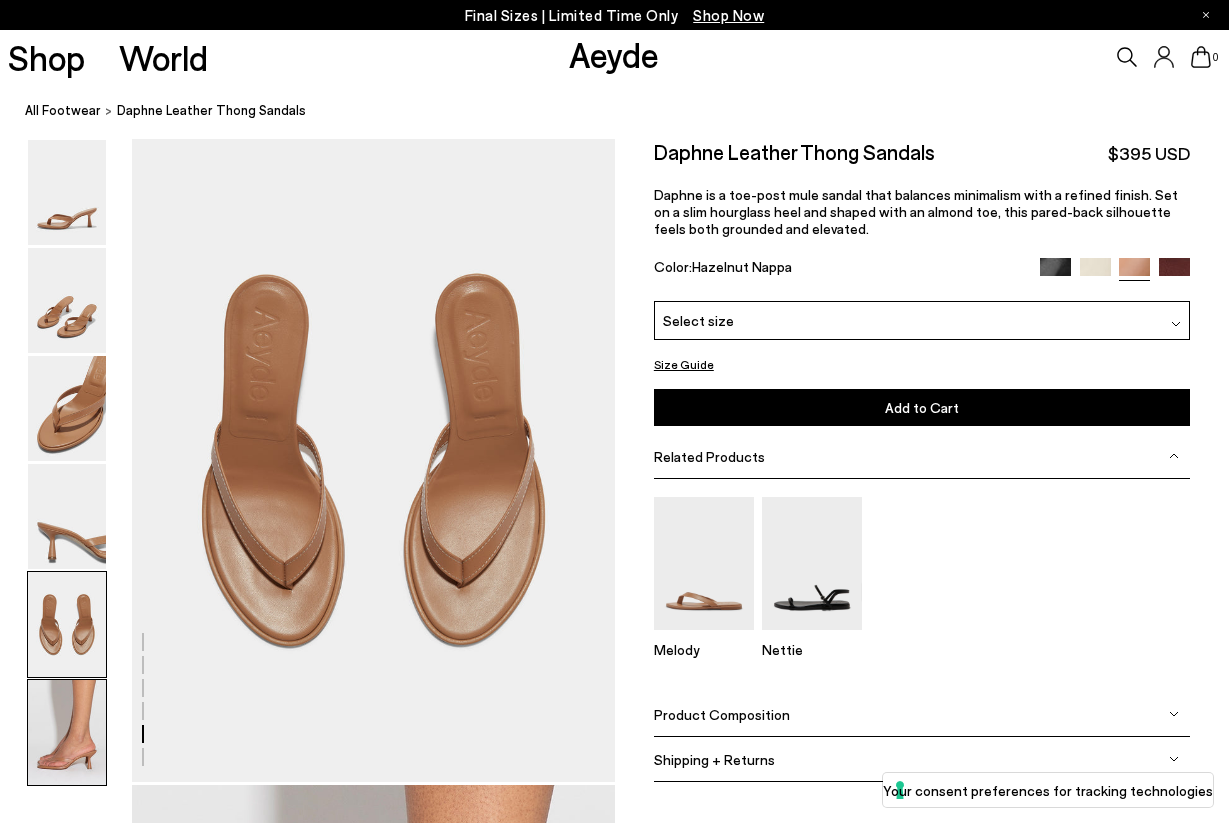 click at bounding box center (67, 732) 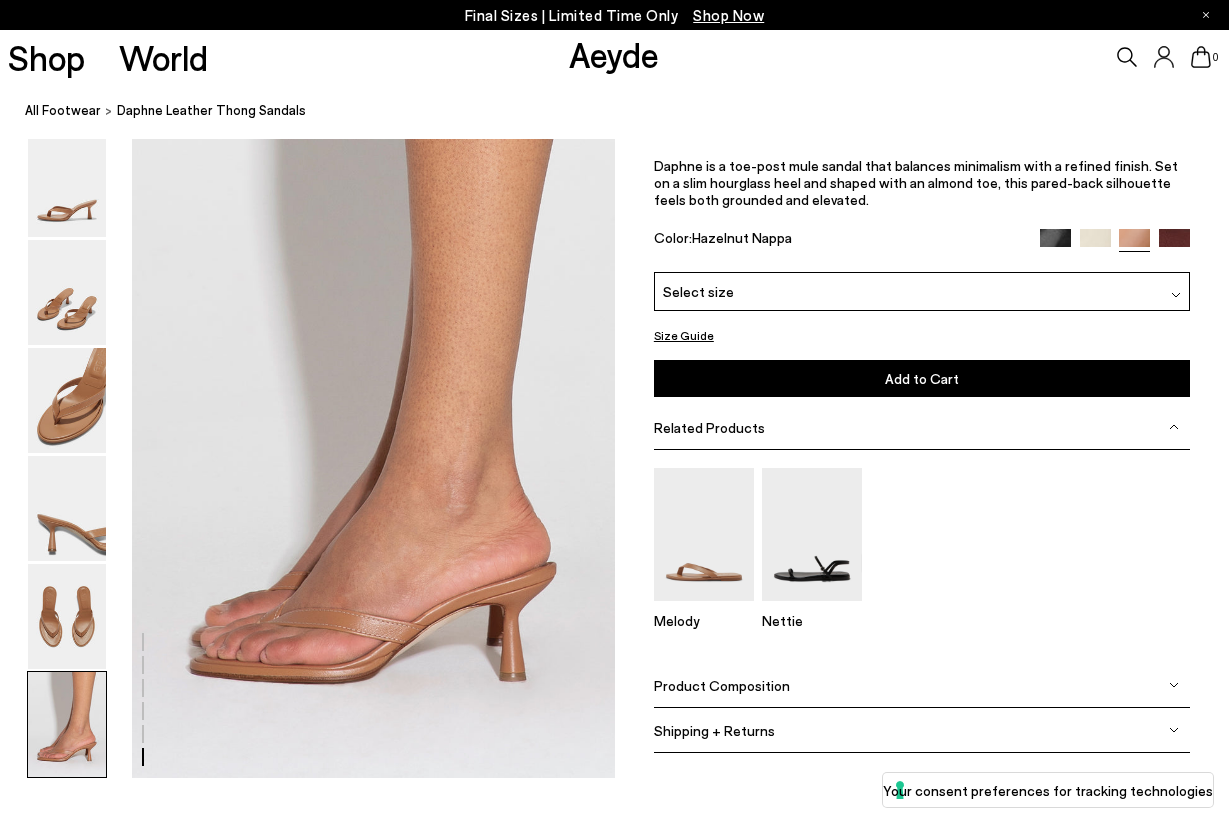 scroll, scrollTop: 3370, scrollLeft: 0, axis: vertical 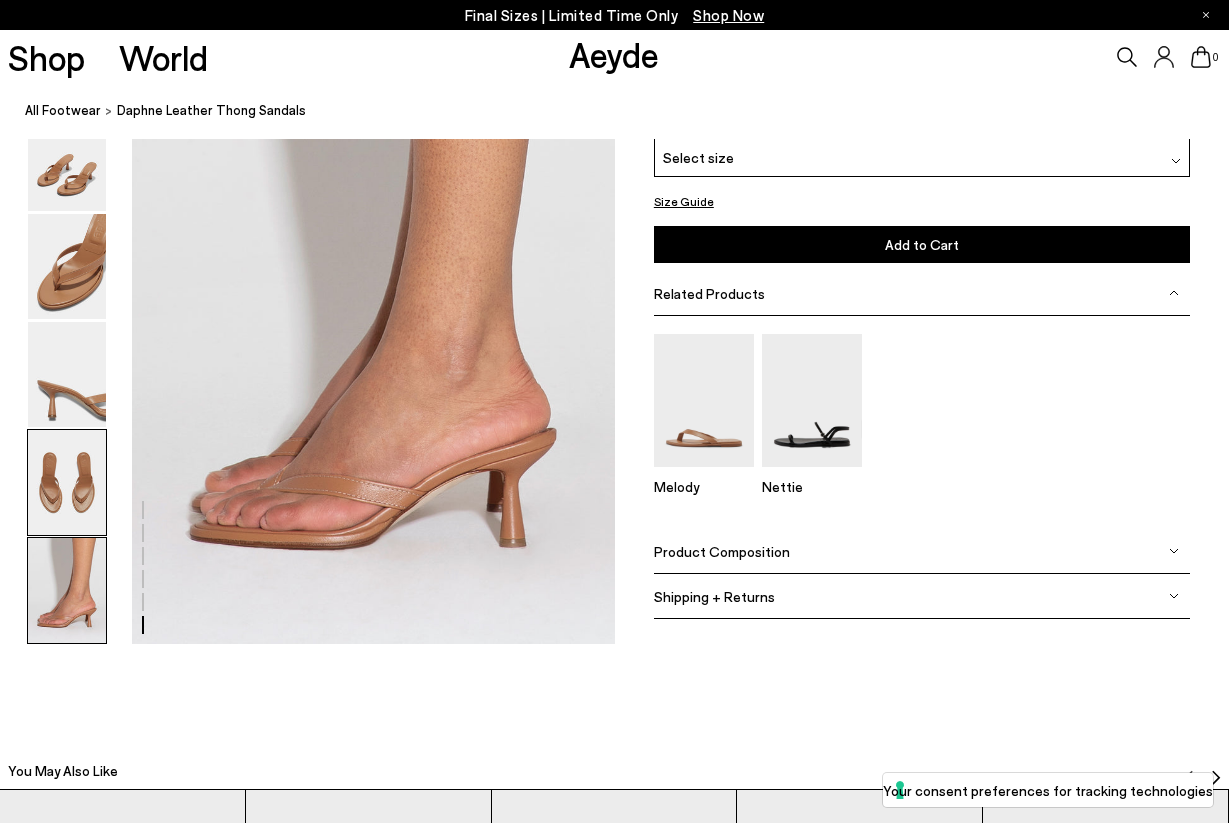 click at bounding box center (67, 482) 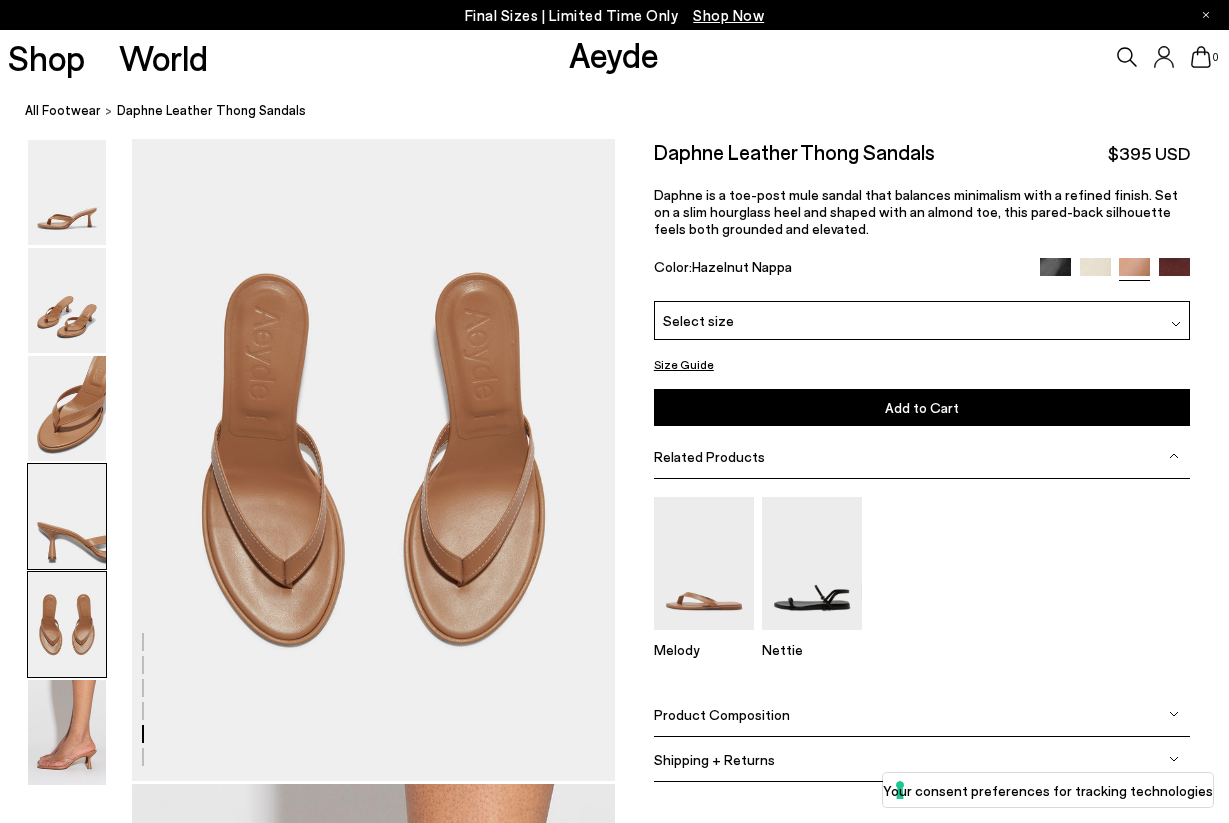 scroll, scrollTop: 2586, scrollLeft: 0, axis: vertical 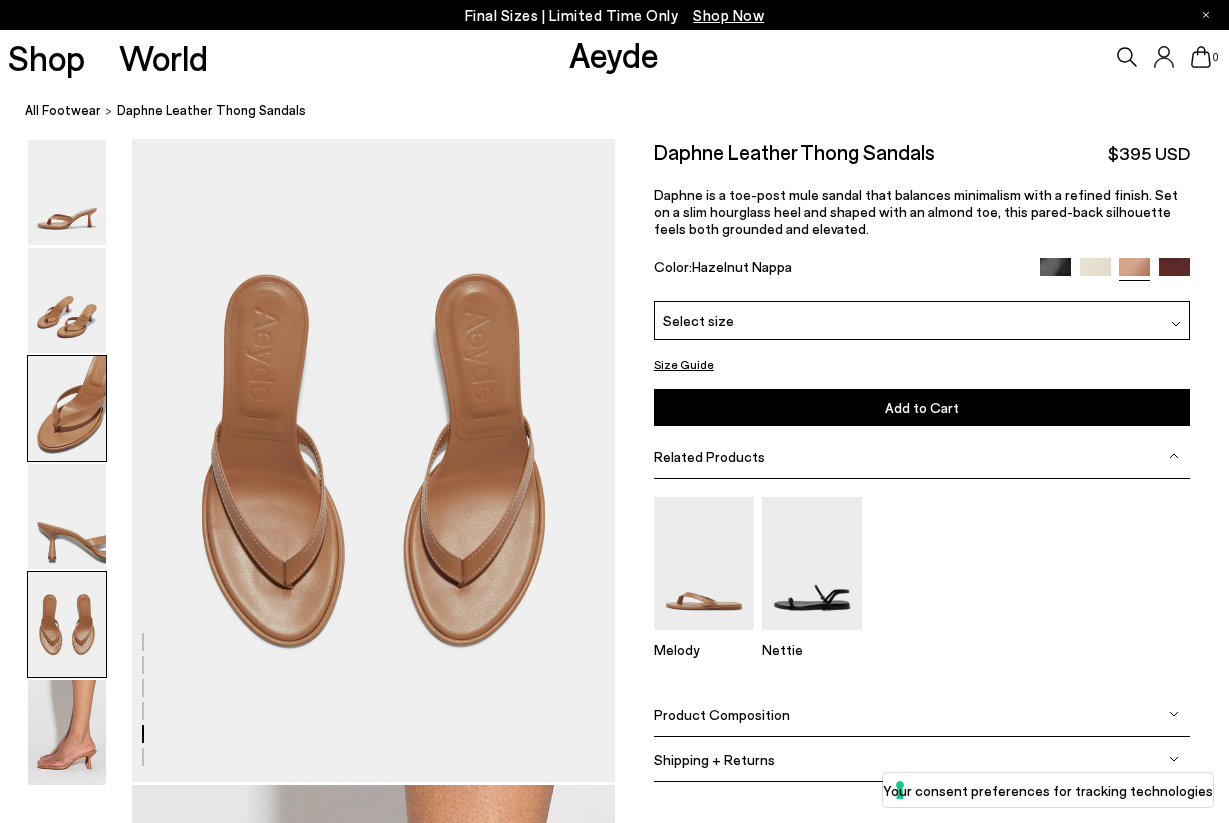 click at bounding box center [67, 408] 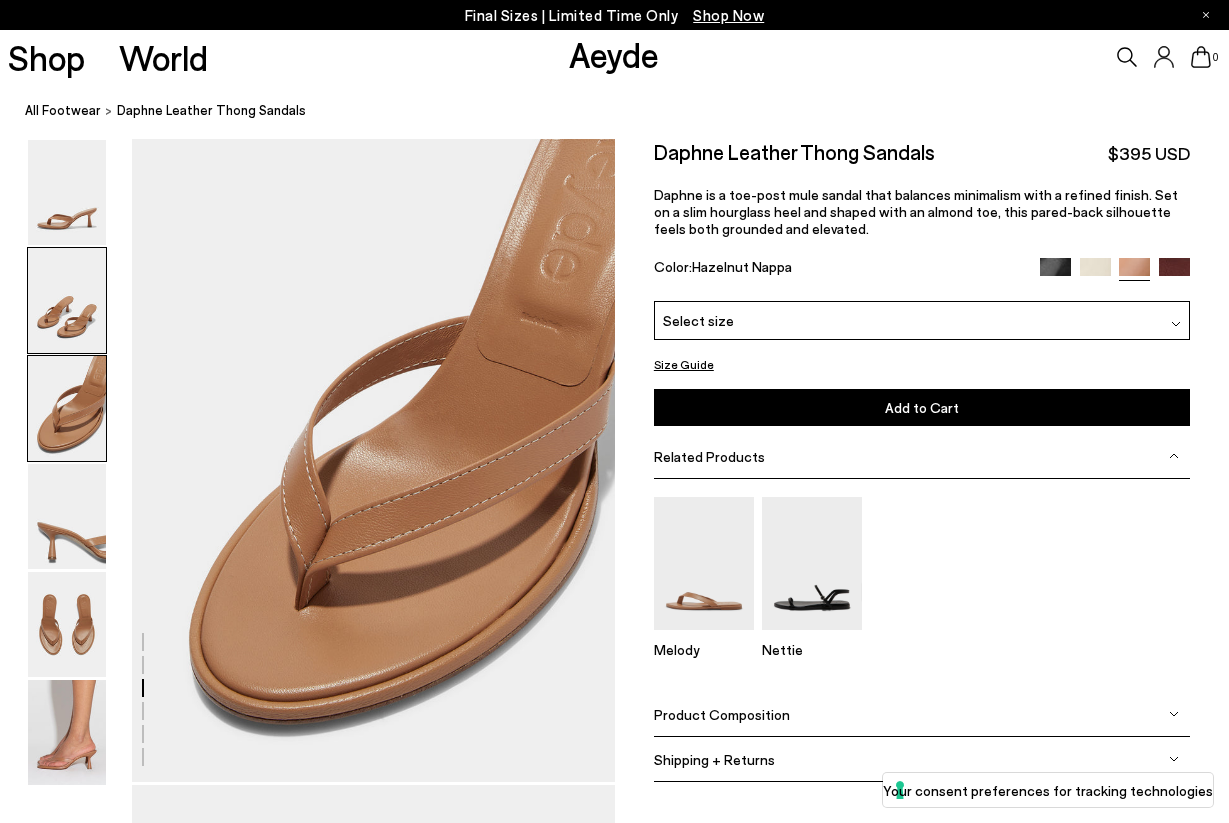 click at bounding box center [67, 300] 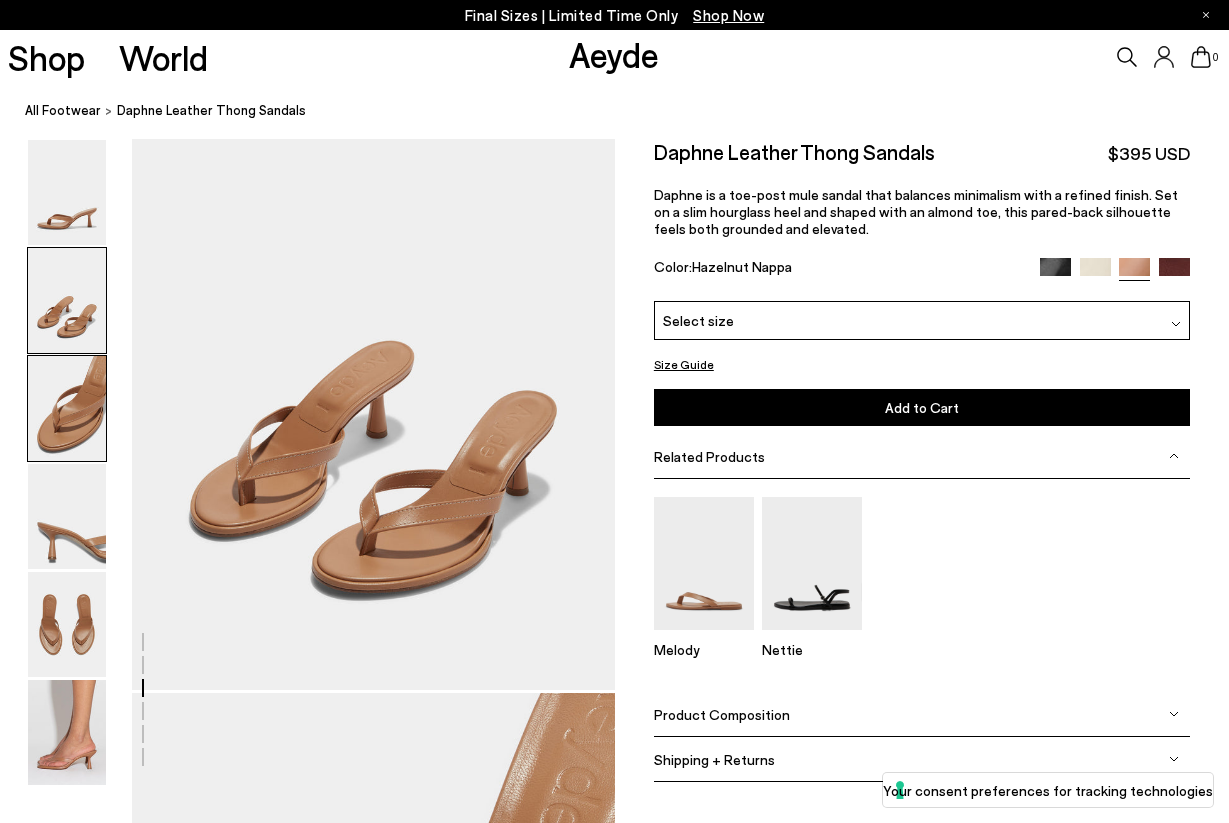 scroll, scrollTop: 647, scrollLeft: 0, axis: vertical 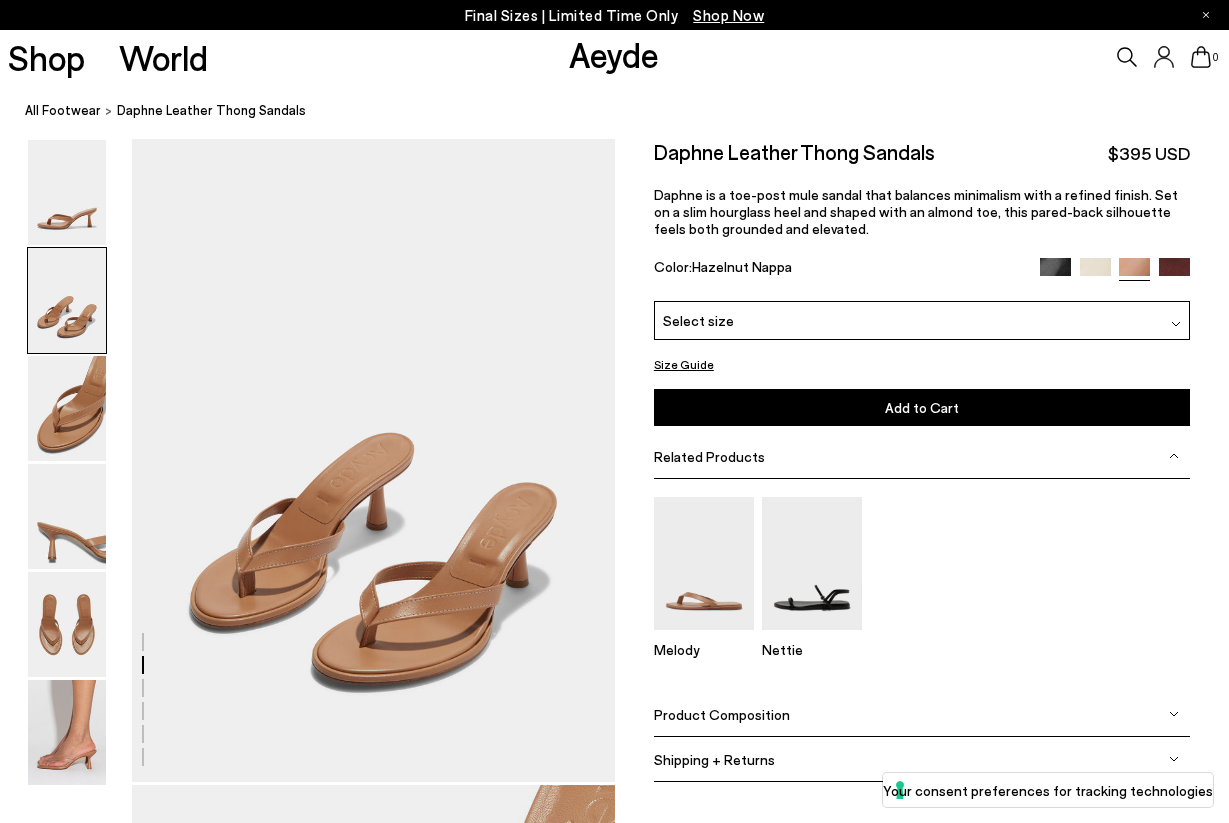 click on "Select size" at bounding box center (922, 320) 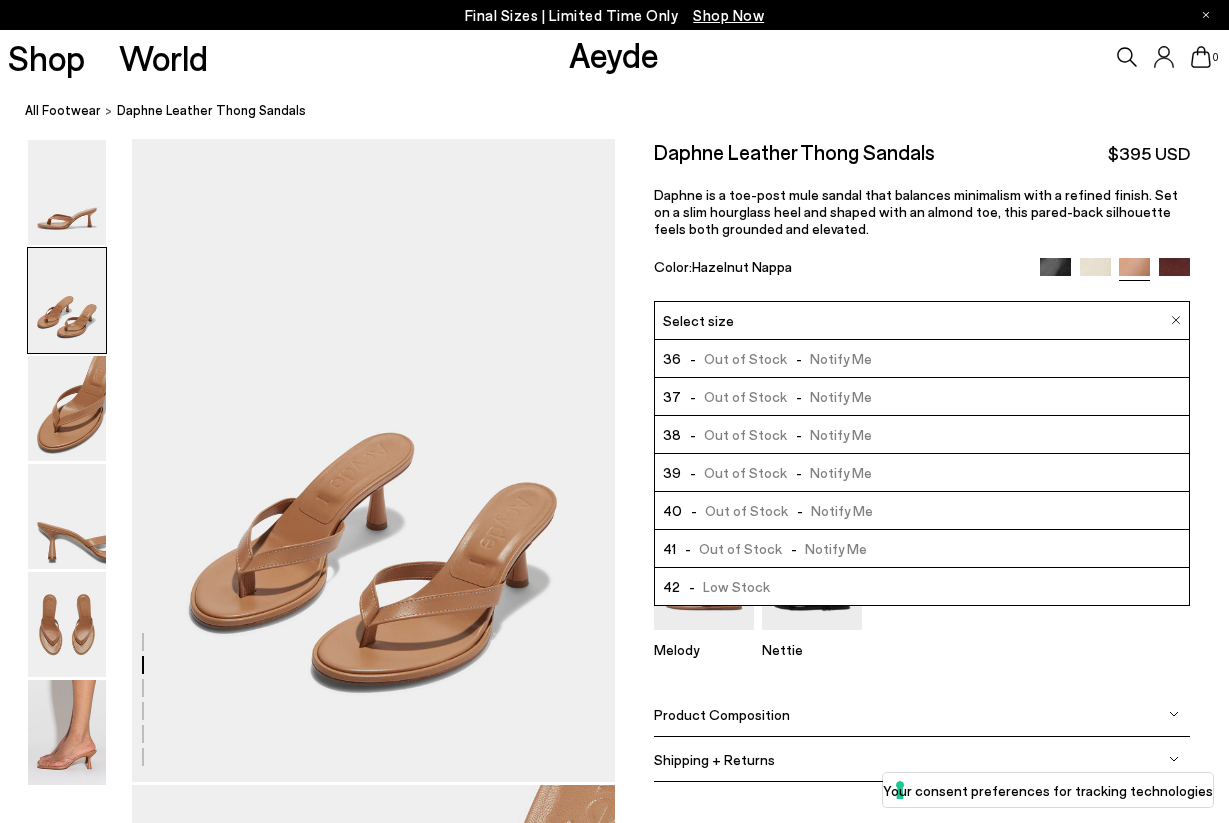 click on "Select size" at bounding box center (922, 320) 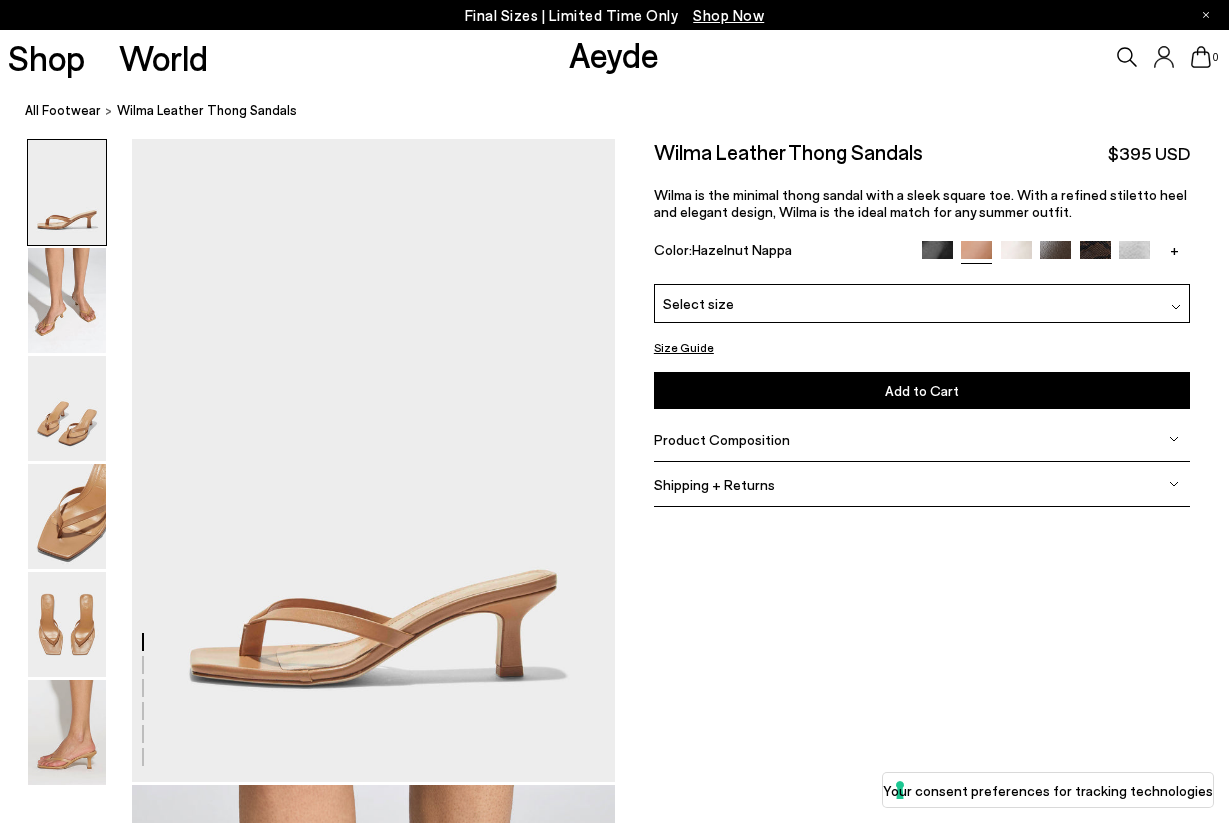 scroll, scrollTop: 0, scrollLeft: 0, axis: both 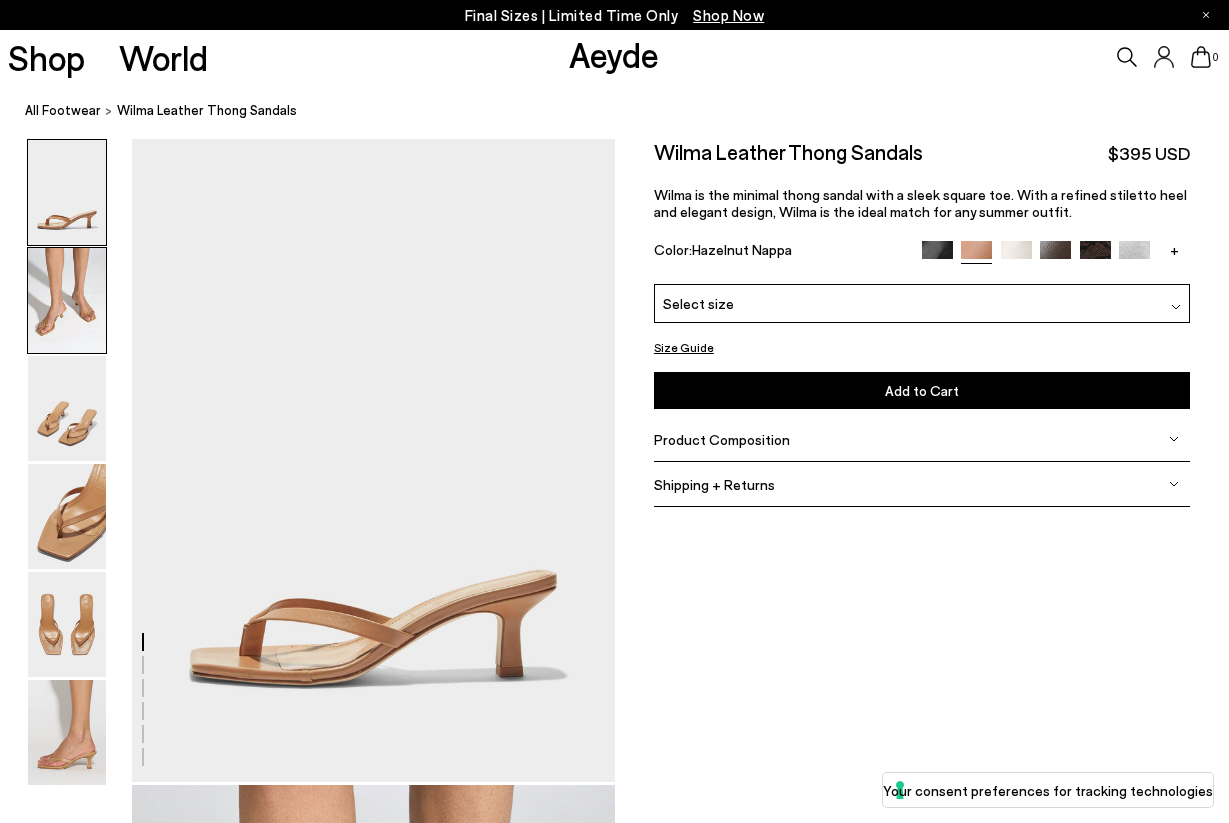click at bounding box center (67, 300) 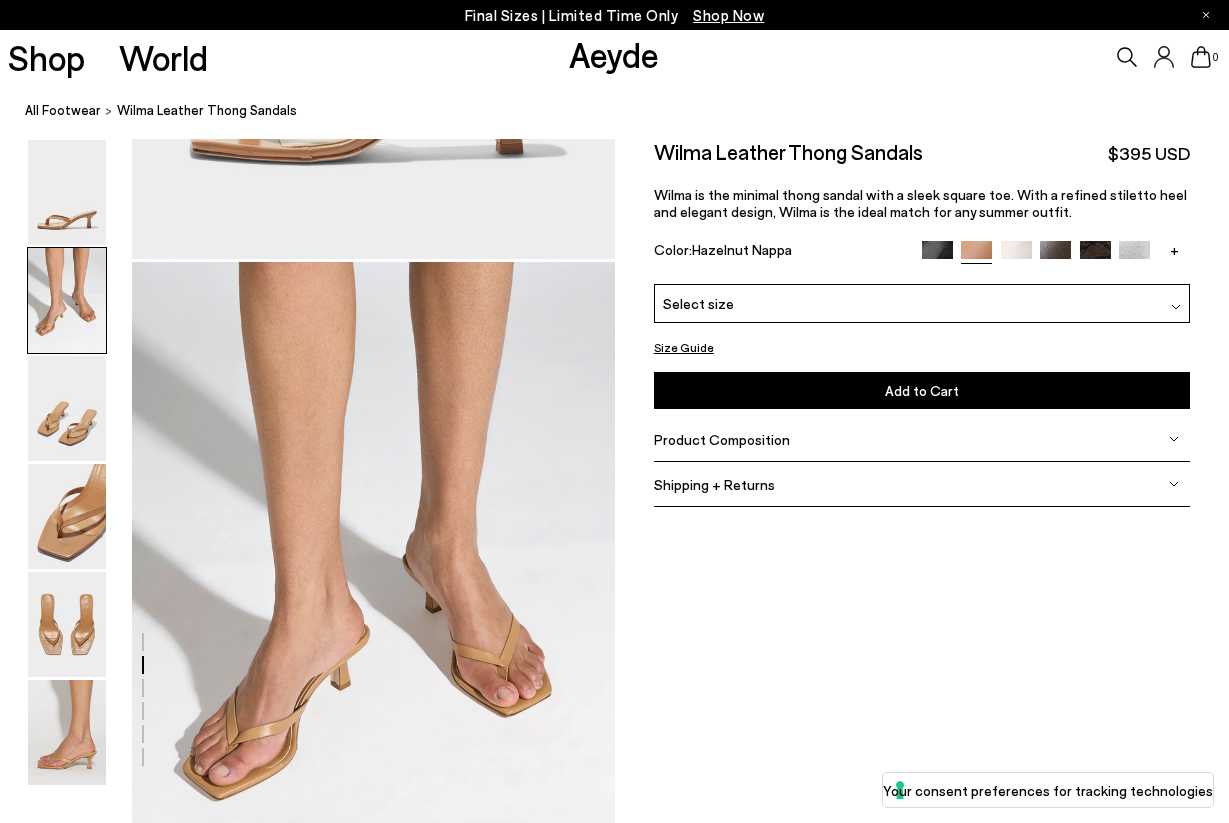 scroll, scrollTop: 647, scrollLeft: 0, axis: vertical 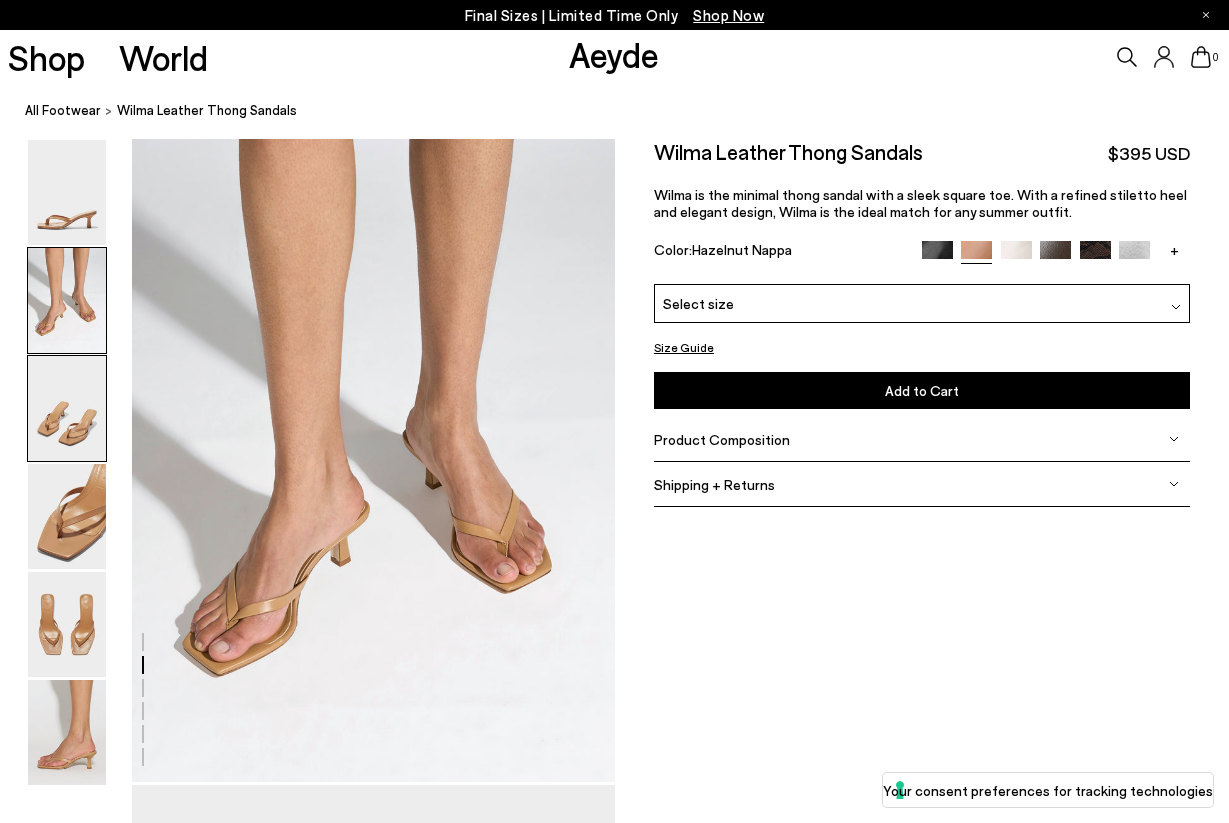 click at bounding box center [67, 408] 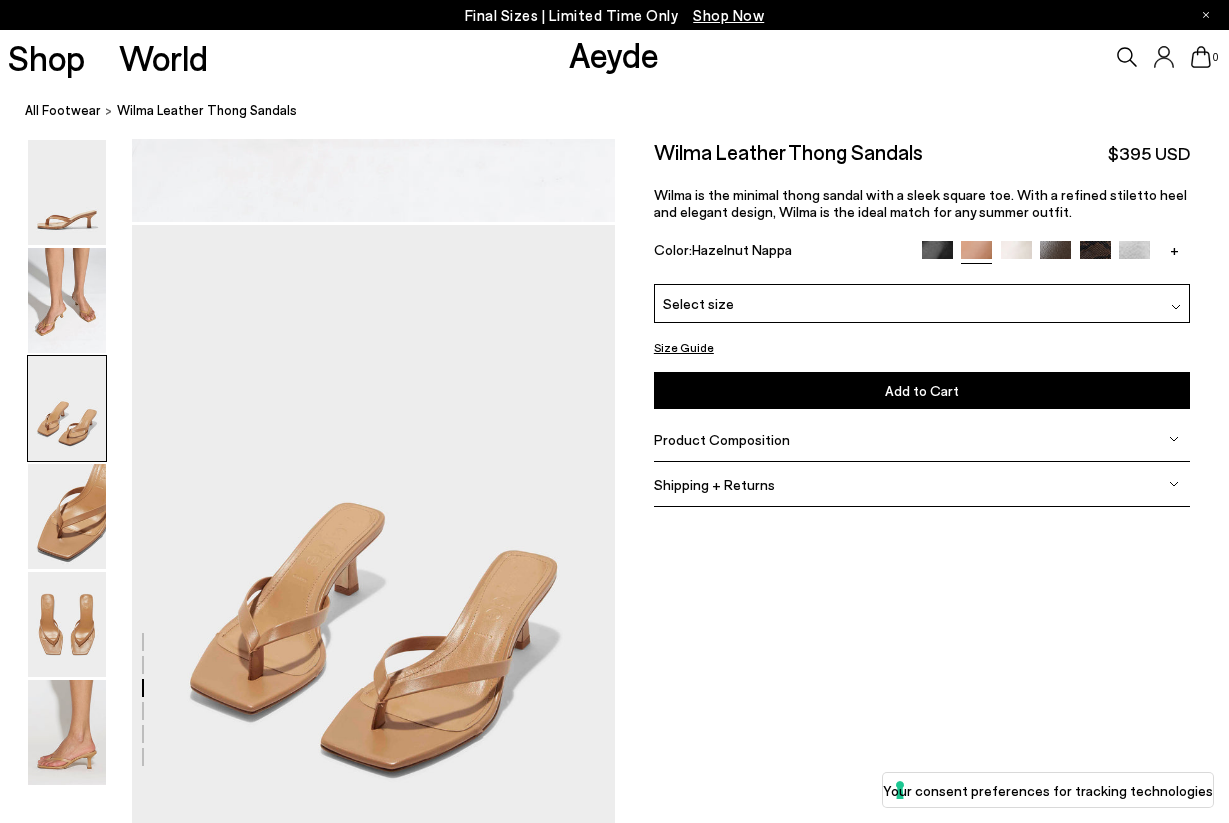 scroll, scrollTop: 1293, scrollLeft: 0, axis: vertical 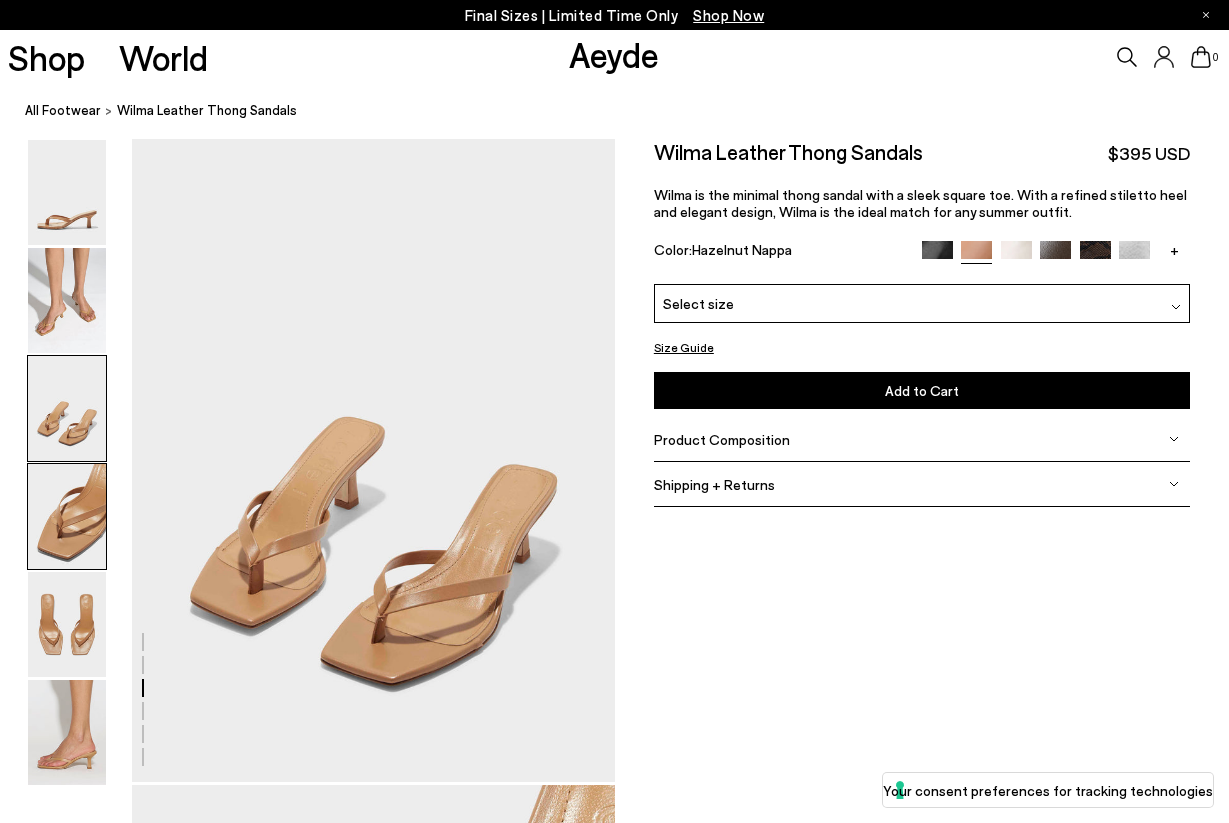 click at bounding box center [67, 516] 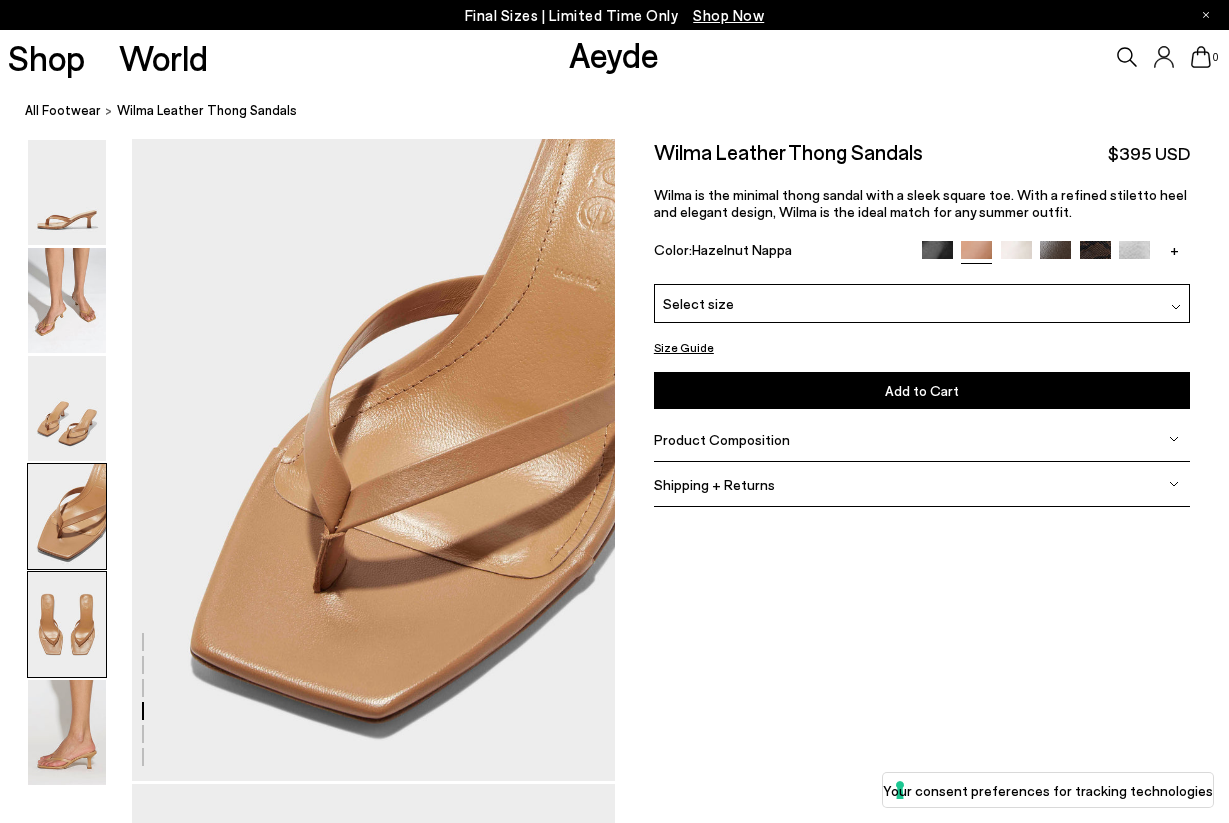 click at bounding box center [67, 624] 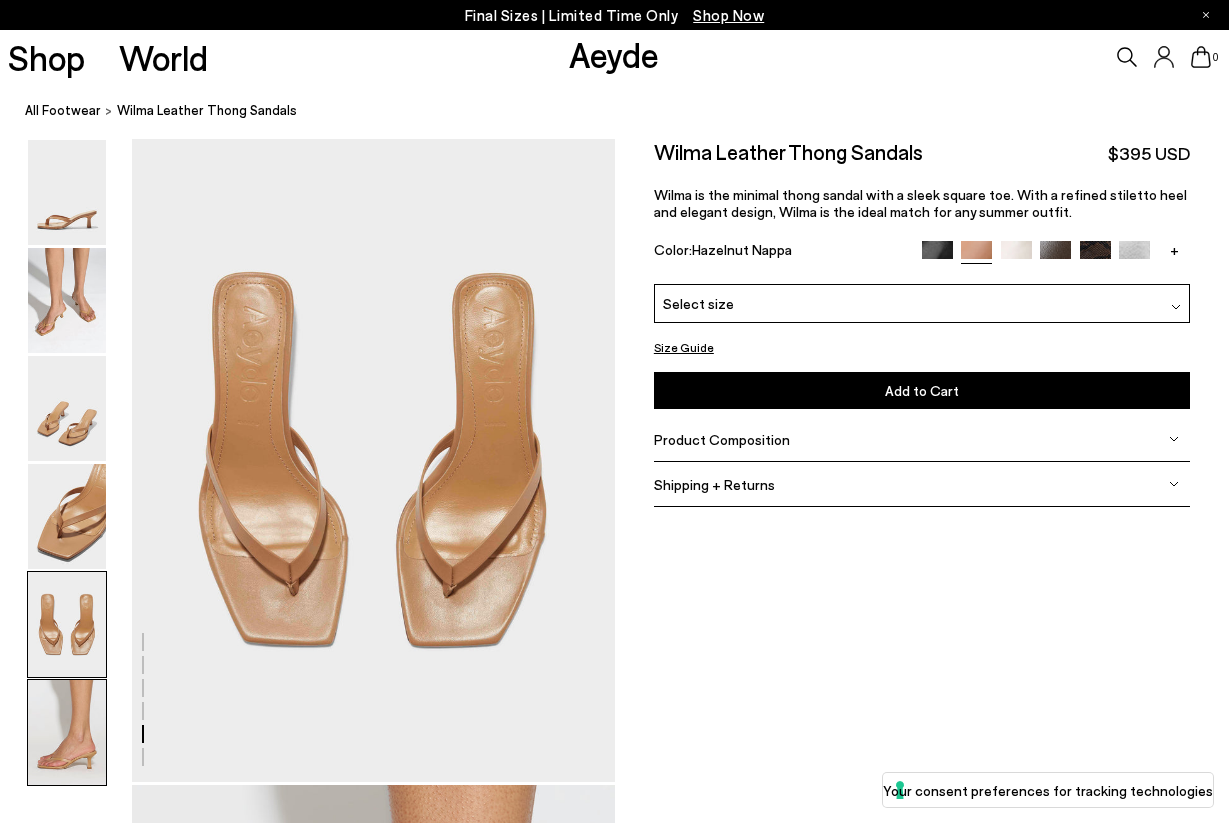 click at bounding box center [67, 732] 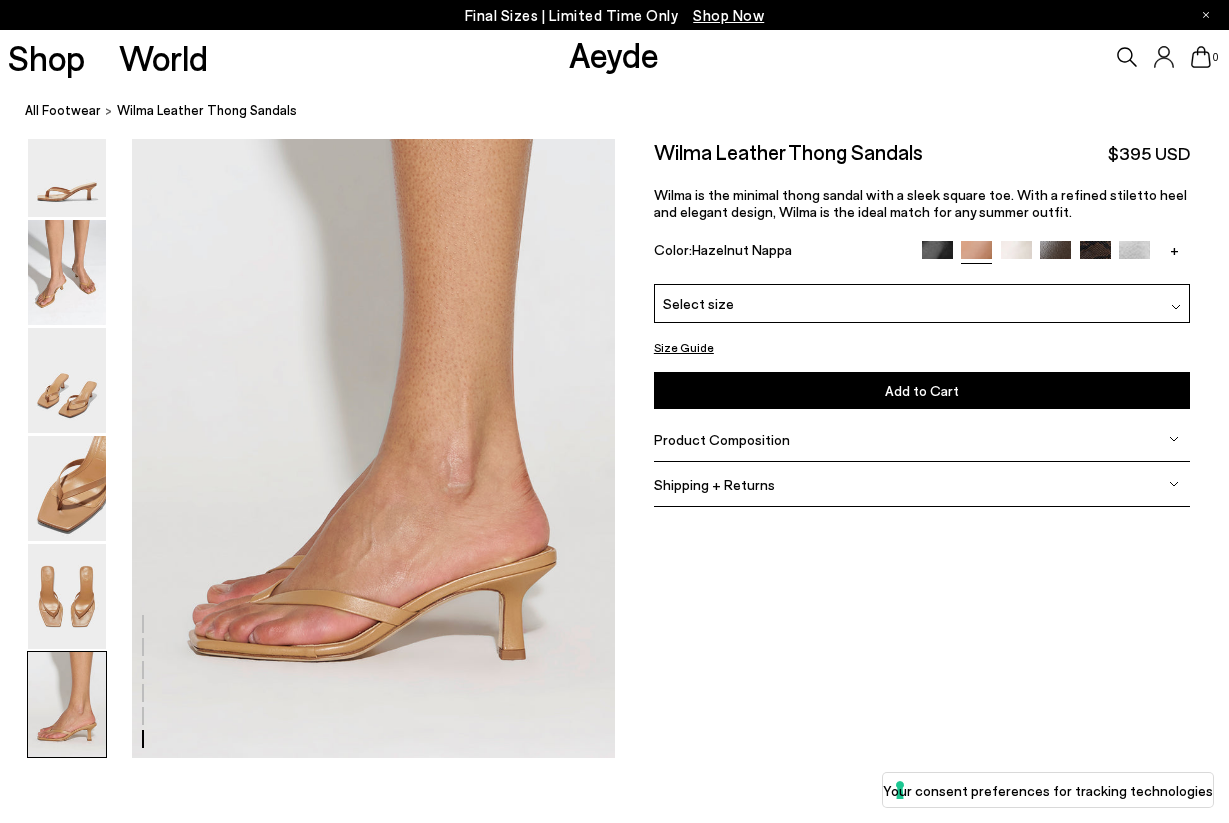 scroll, scrollTop: 3370, scrollLeft: 0, axis: vertical 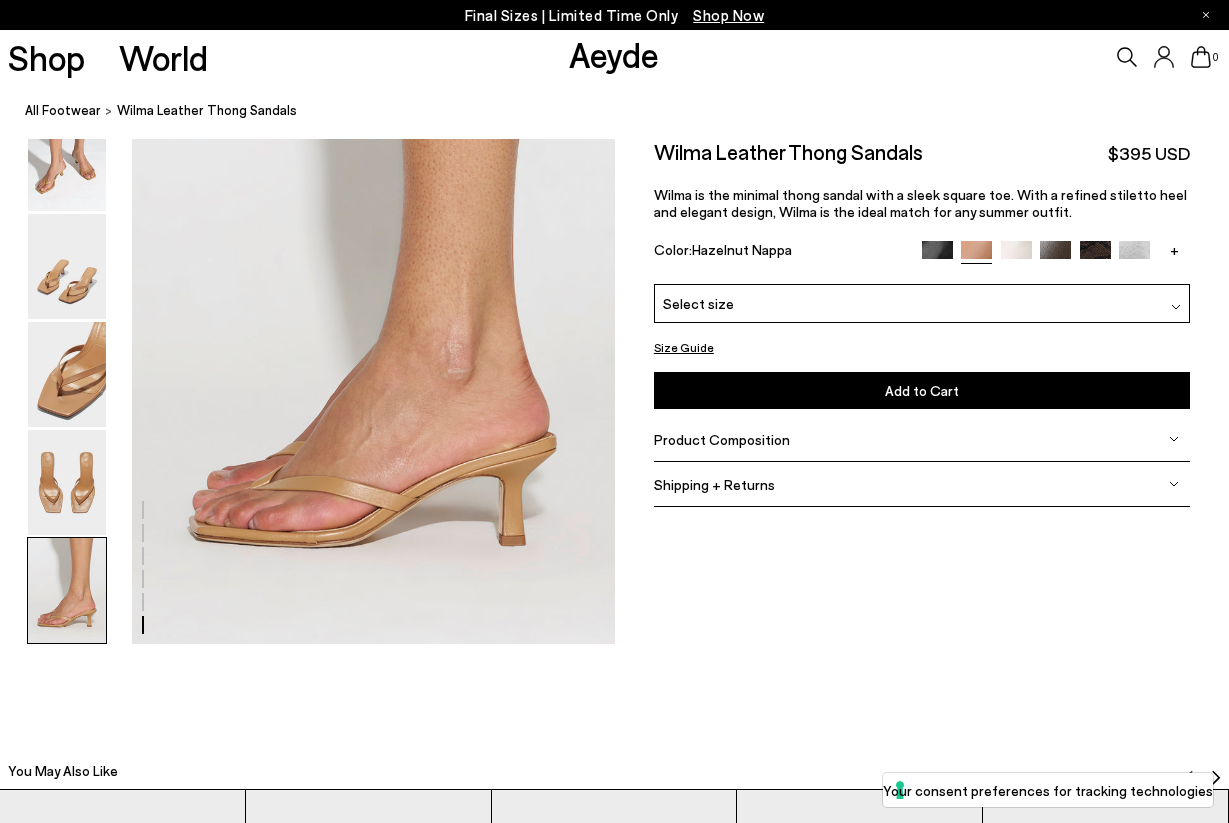 click on "Select size" at bounding box center (922, 303) 